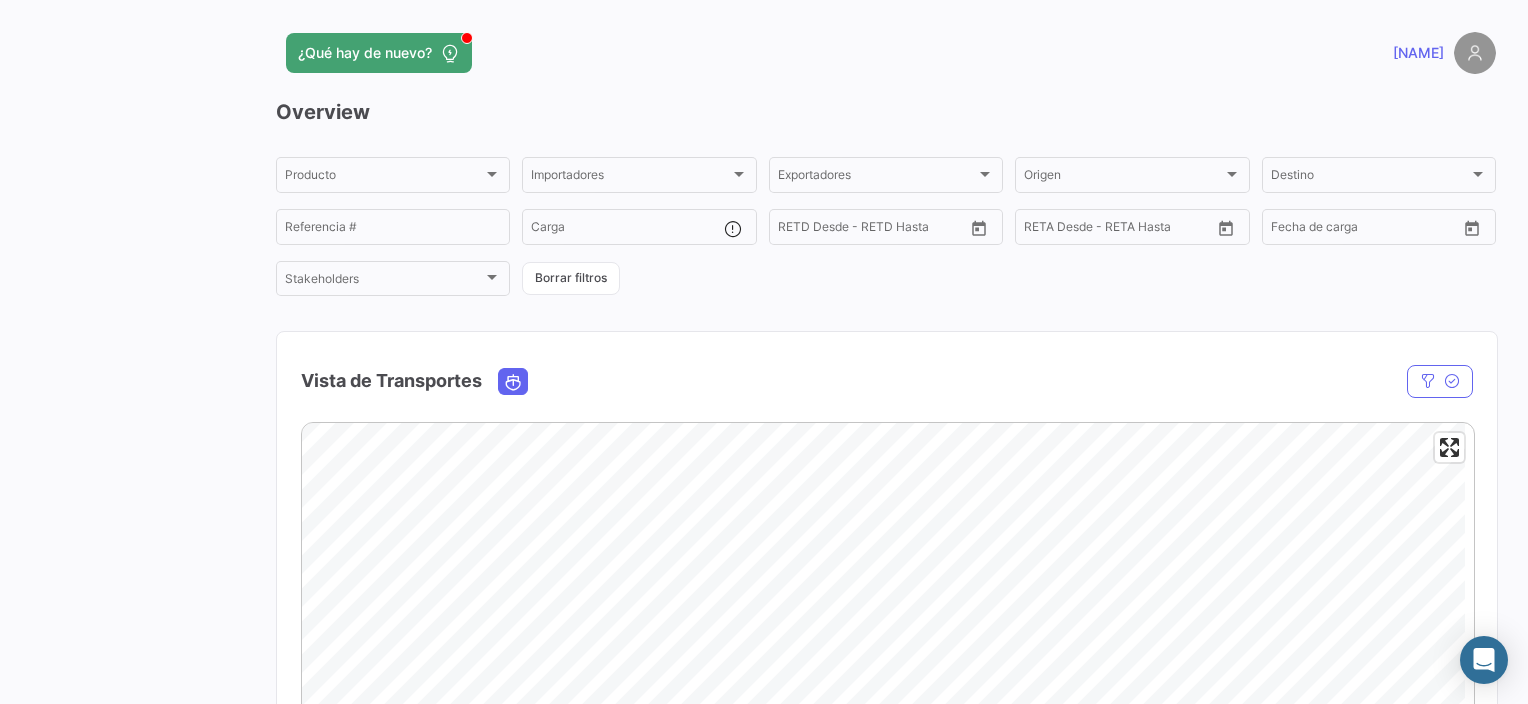 scroll, scrollTop: 0, scrollLeft: 0, axis: both 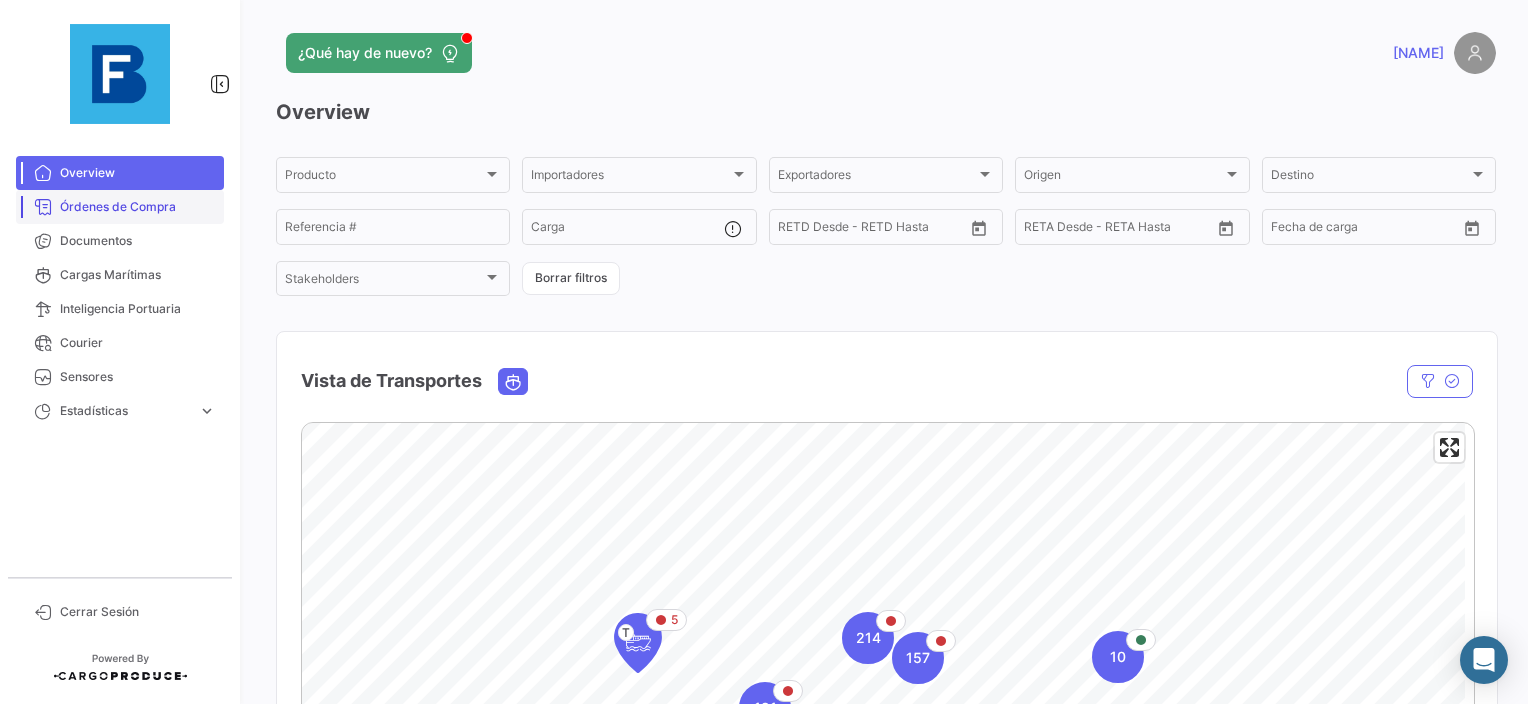 click on "Órdenes de Compra" at bounding box center [120, 207] 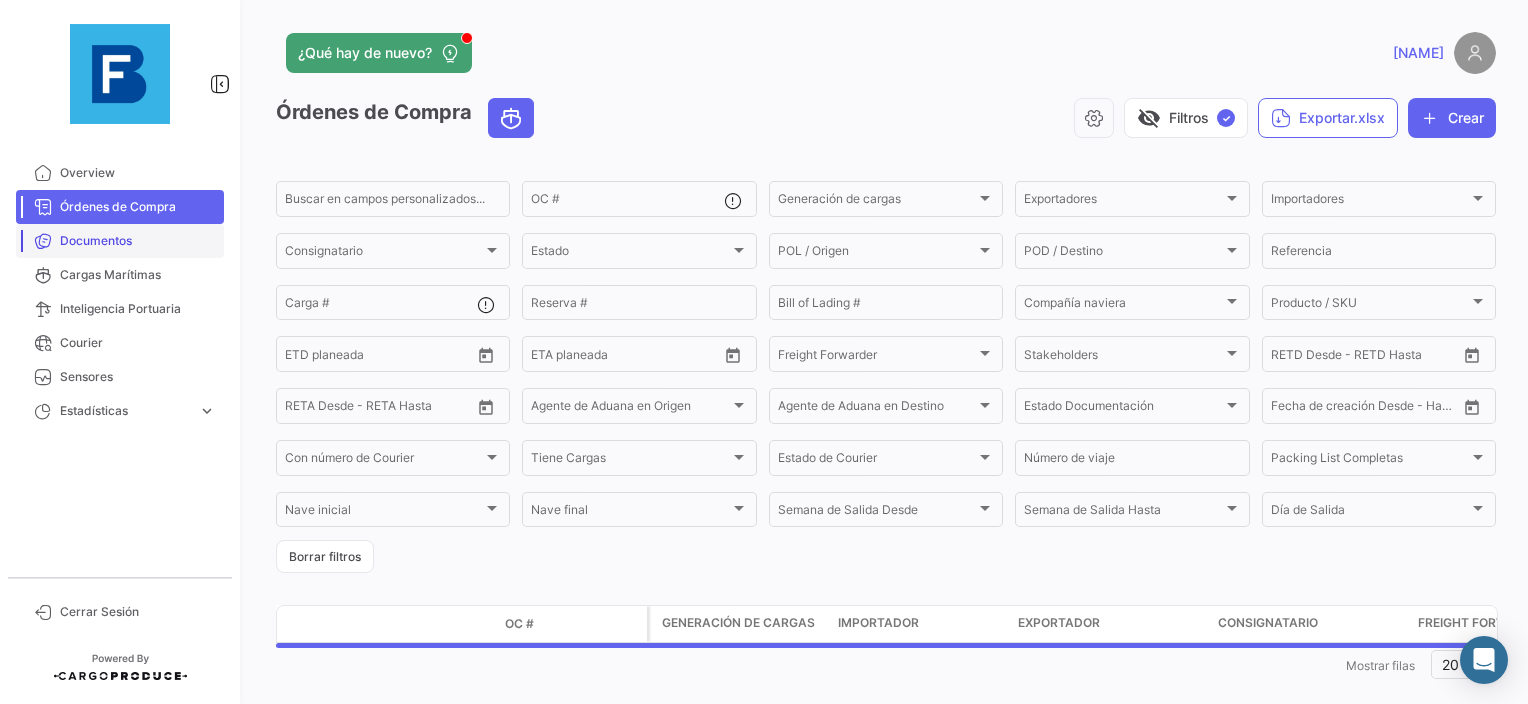 click on "Documentos" at bounding box center [138, 241] 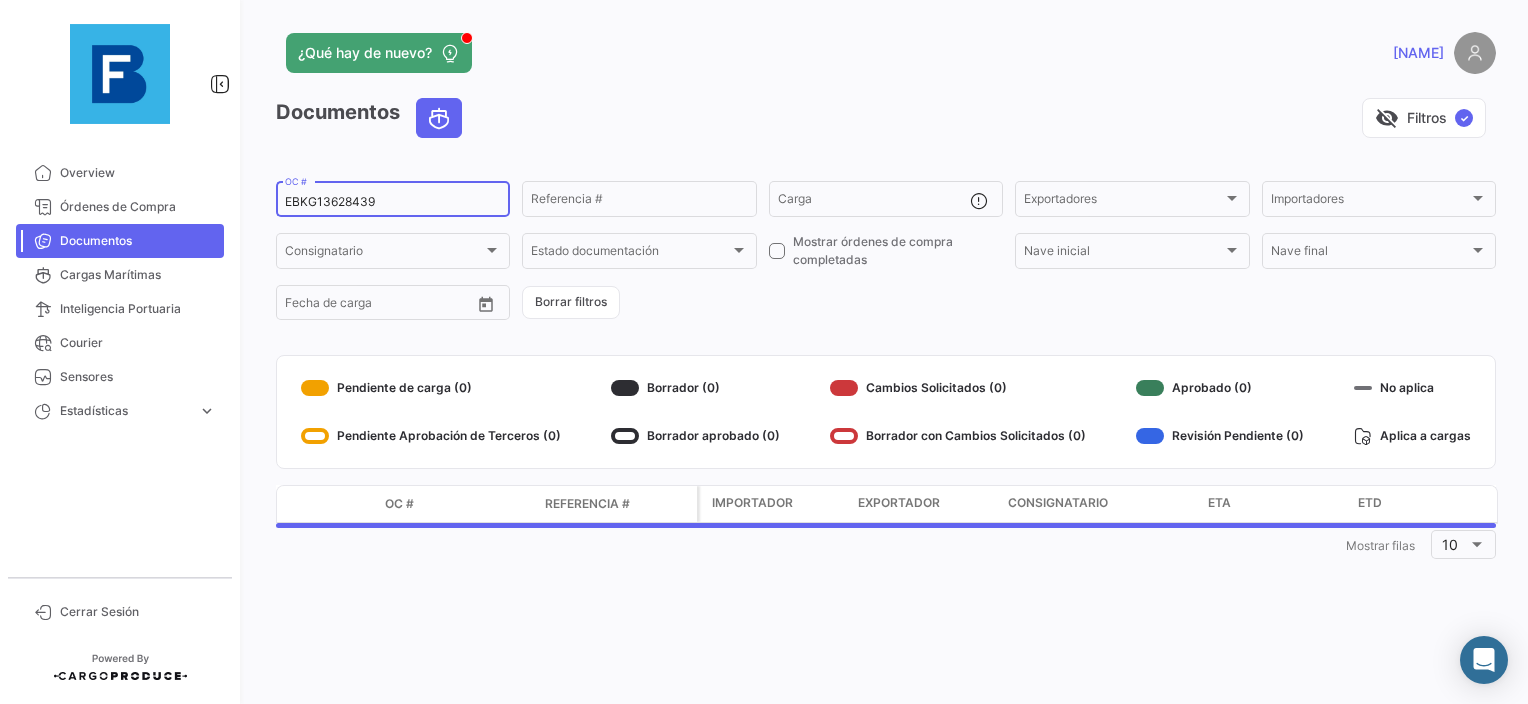 click on "EBKG13628439" at bounding box center [393, 202] 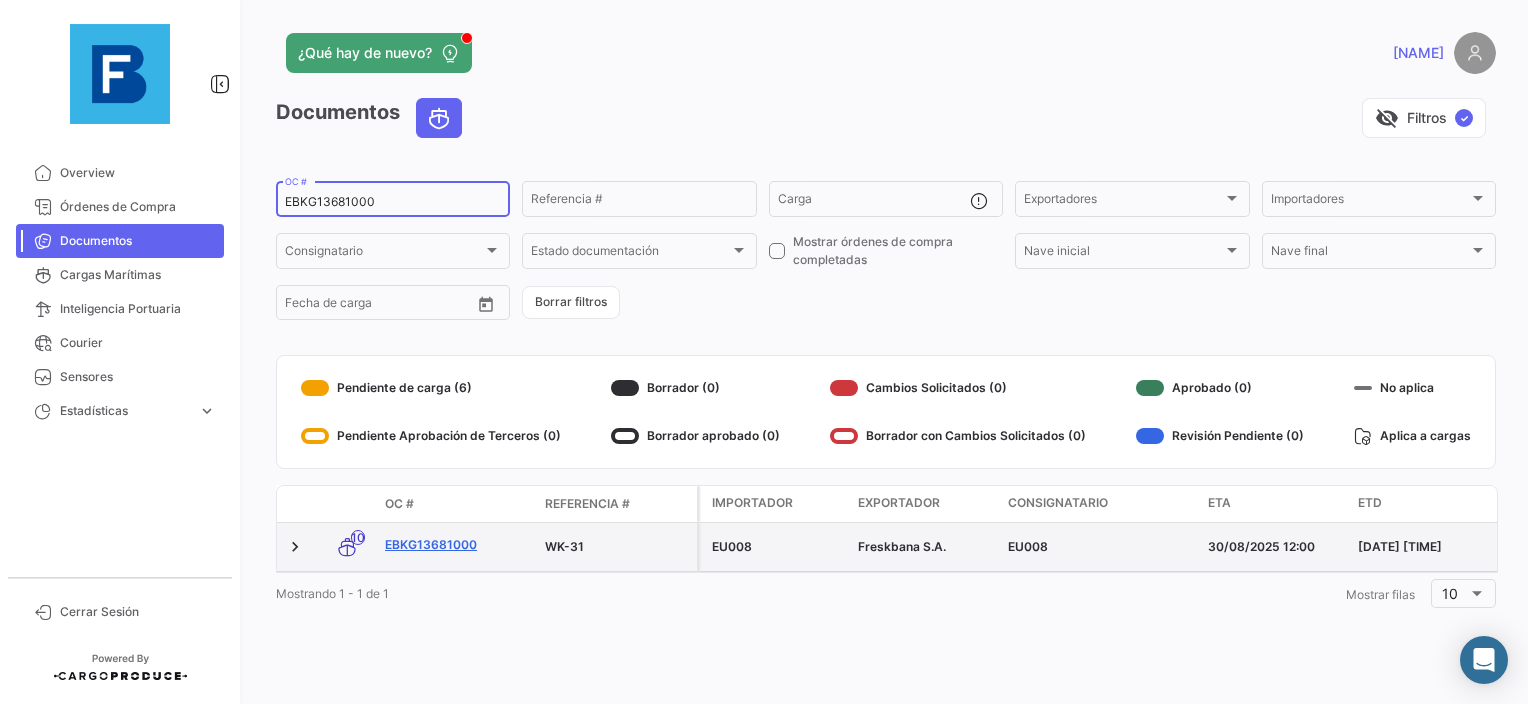 type on "EBKG13681000" 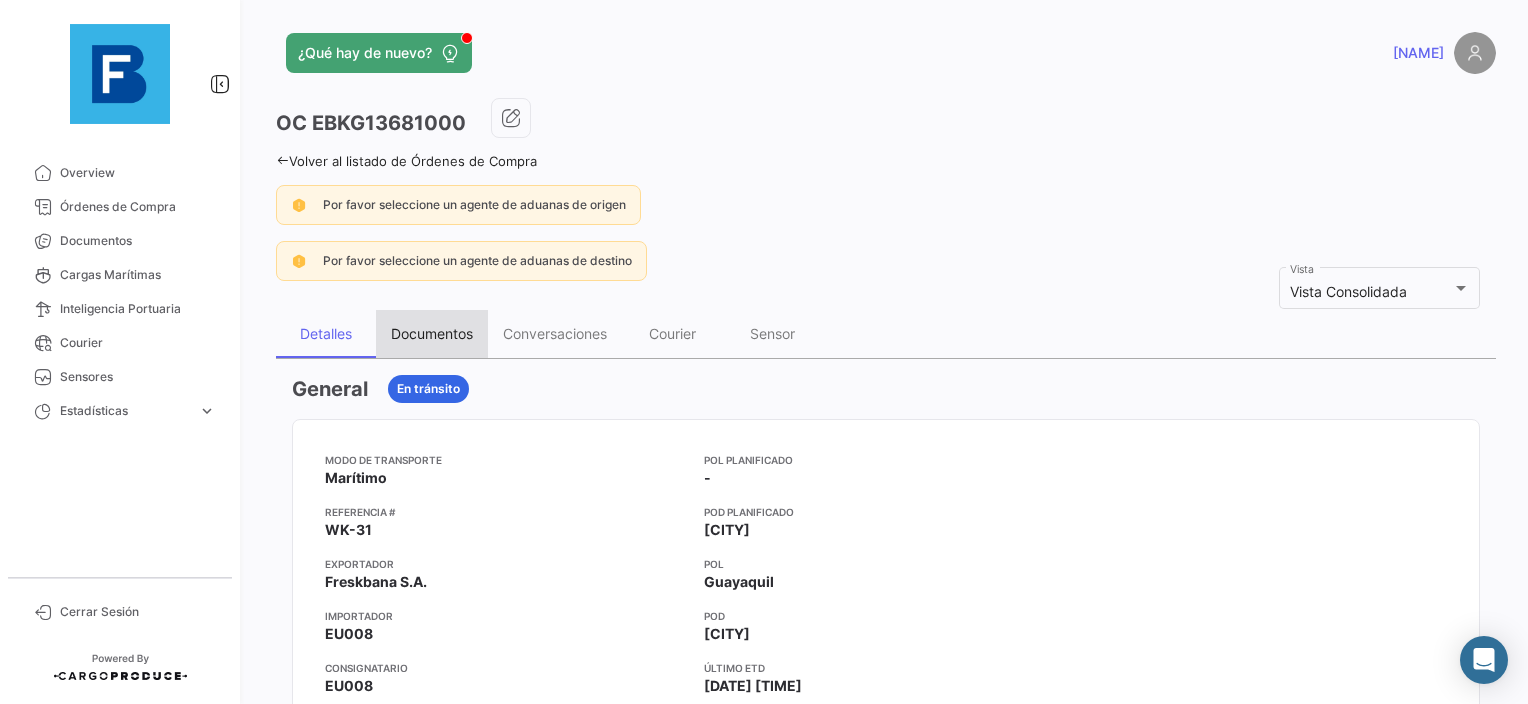 click on "Documentos" at bounding box center (432, 333) 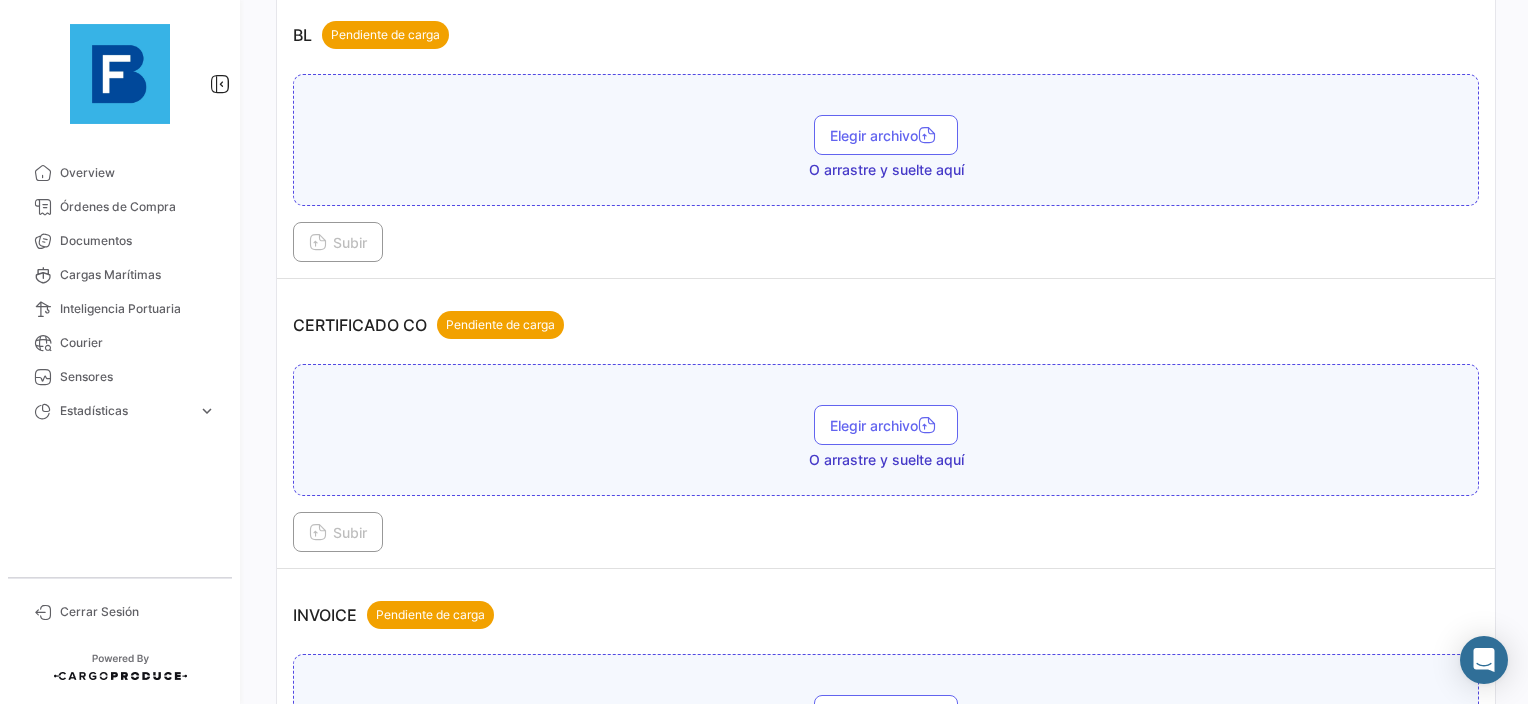 scroll, scrollTop: 400, scrollLeft: 0, axis: vertical 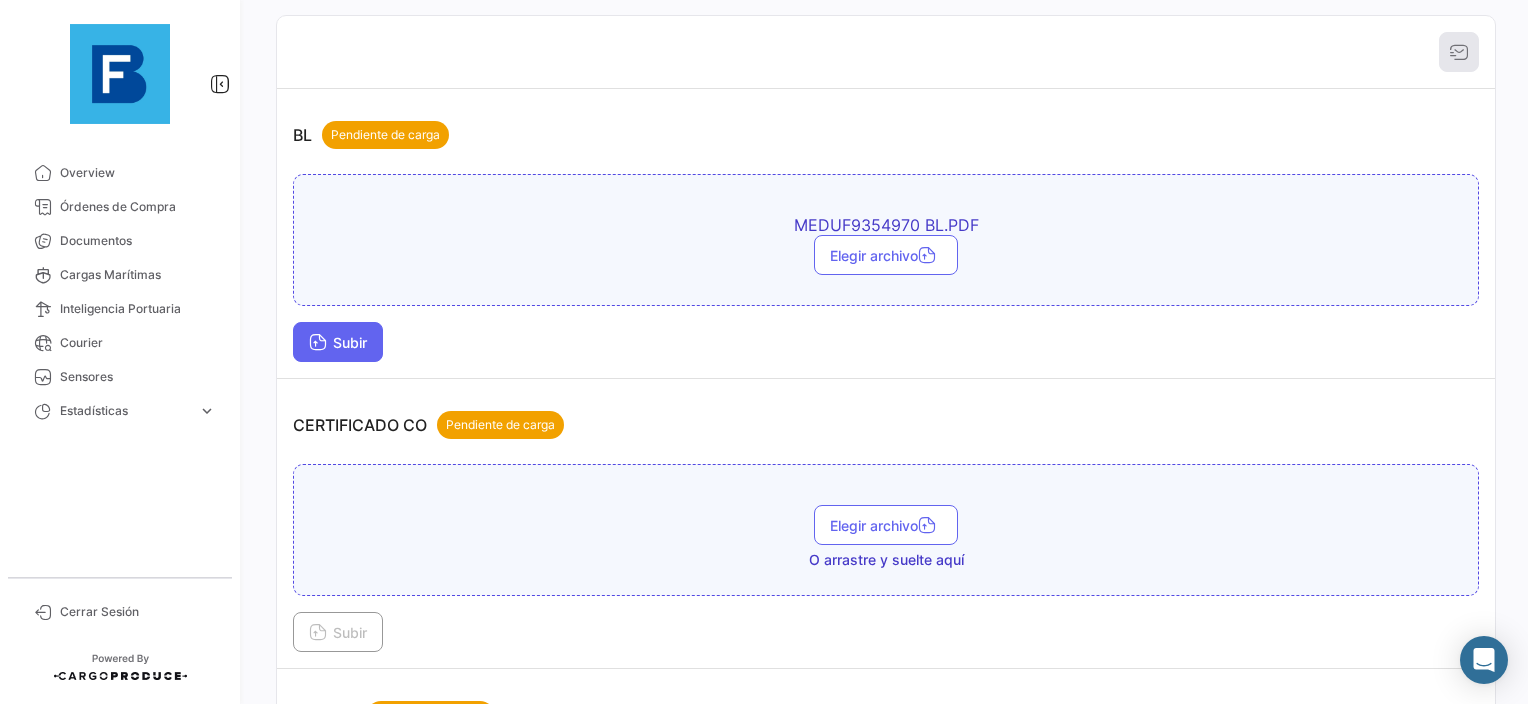click on "Subir" at bounding box center [338, 342] 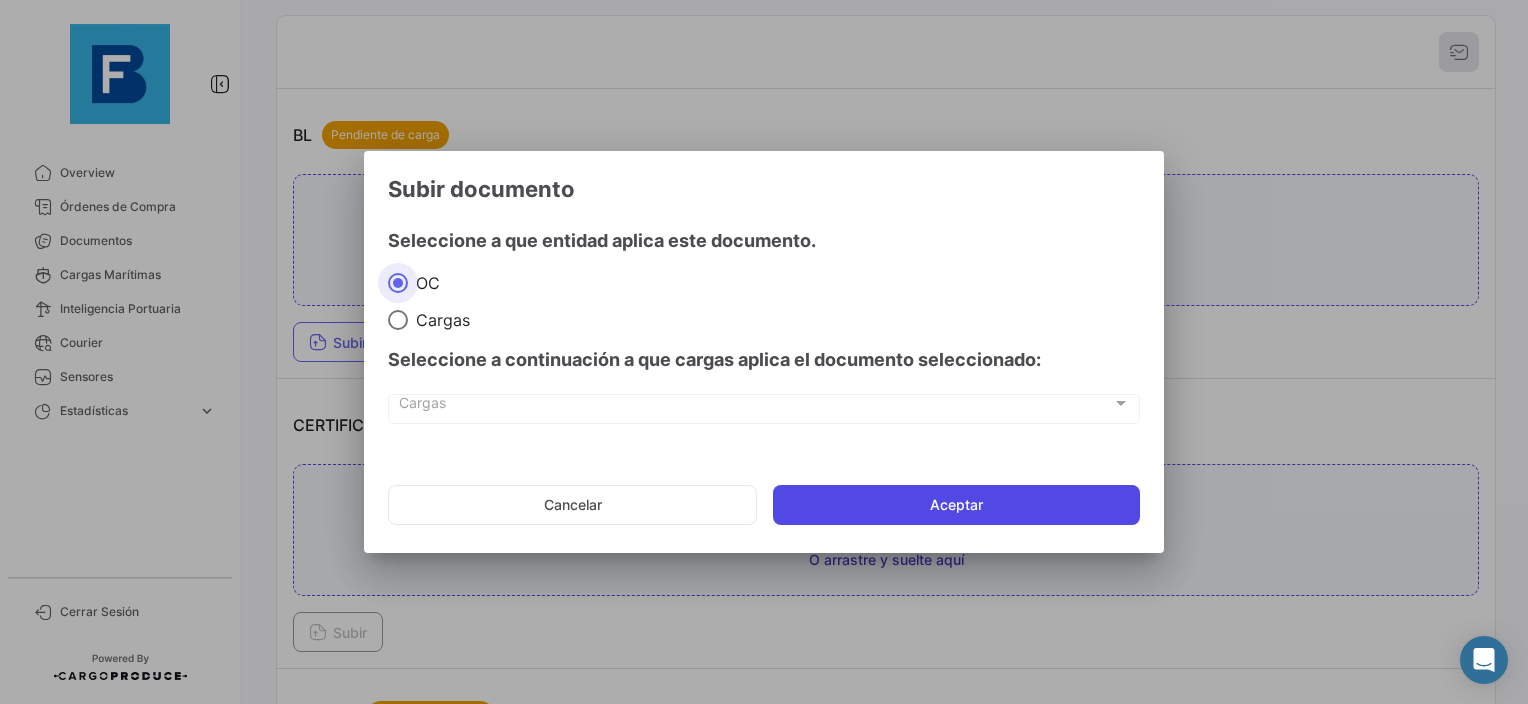 click on "Aceptar" 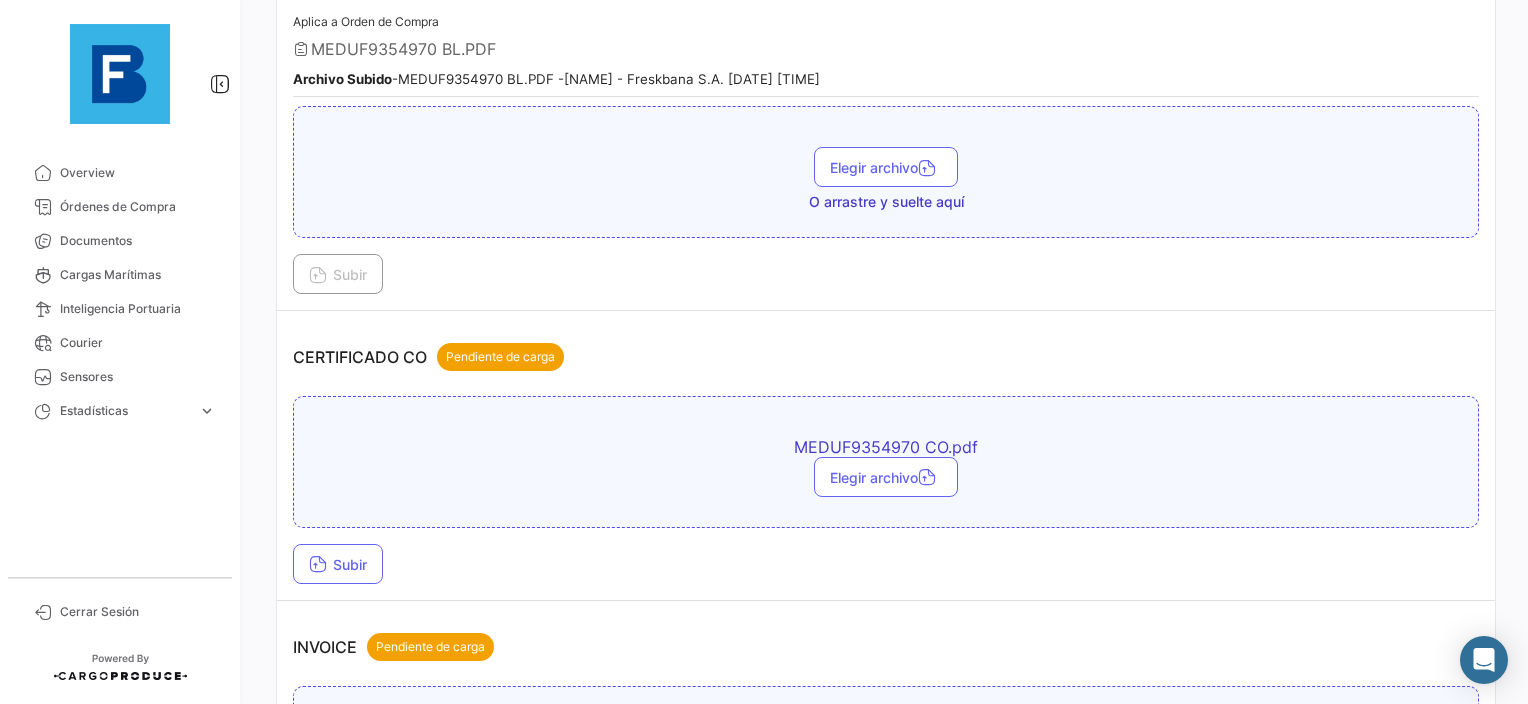 scroll, scrollTop: 500, scrollLeft: 0, axis: vertical 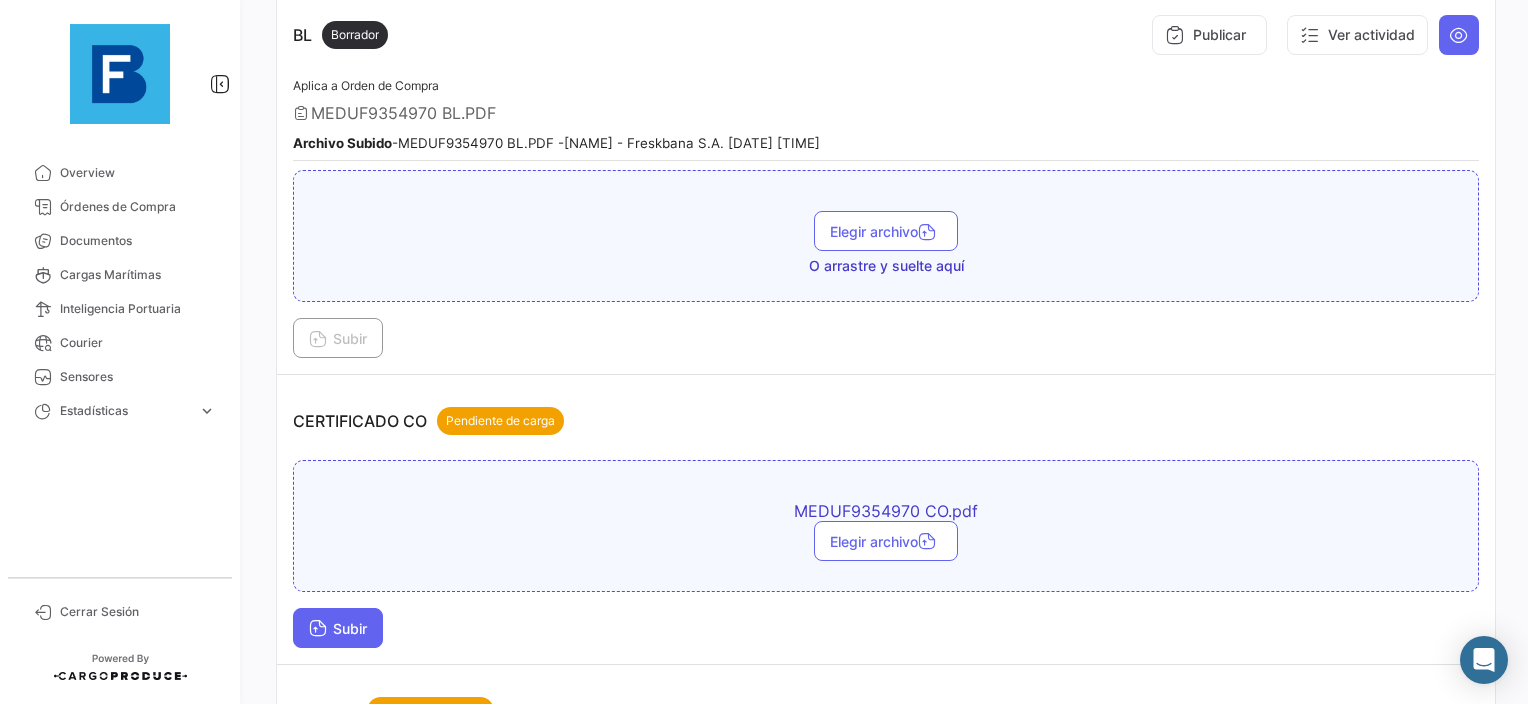 click on "Subir" at bounding box center (338, 628) 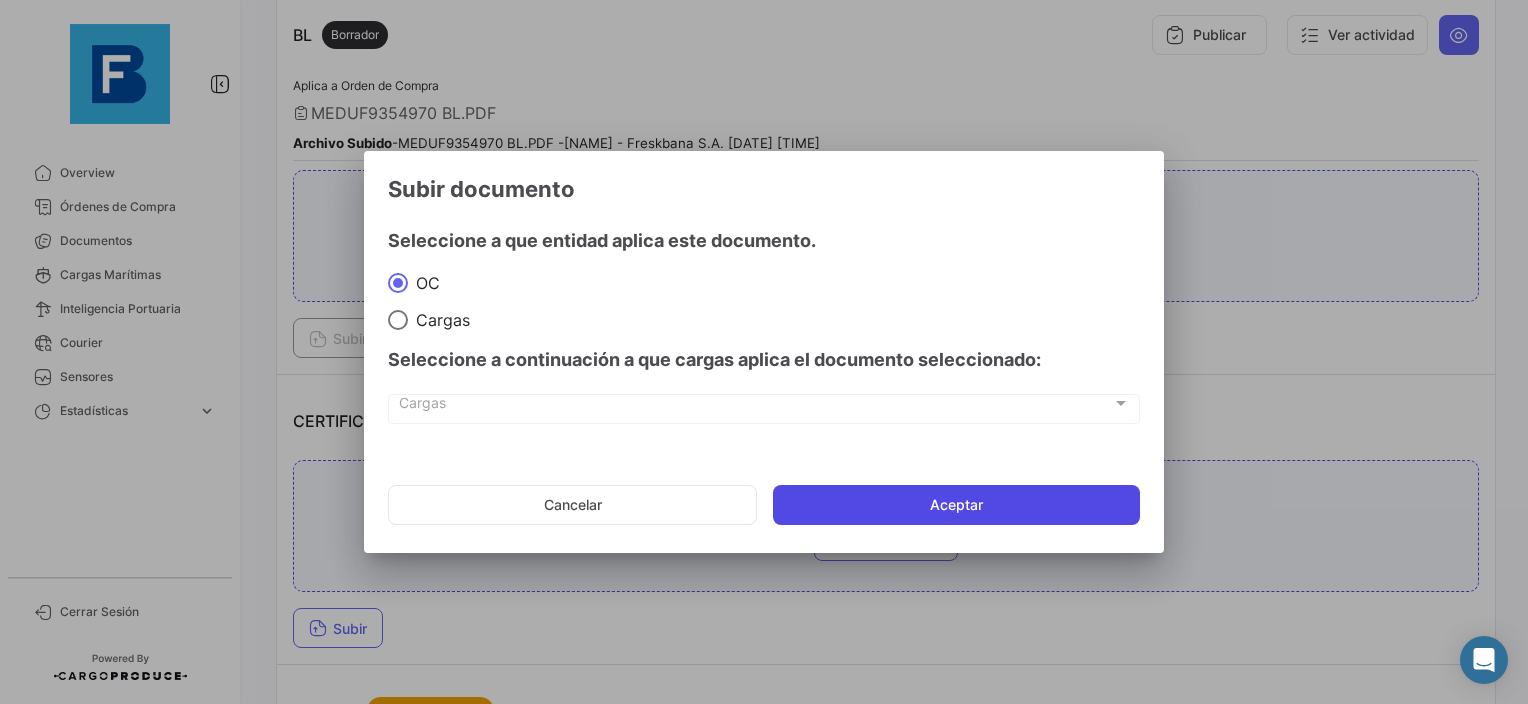 click on "Aceptar" 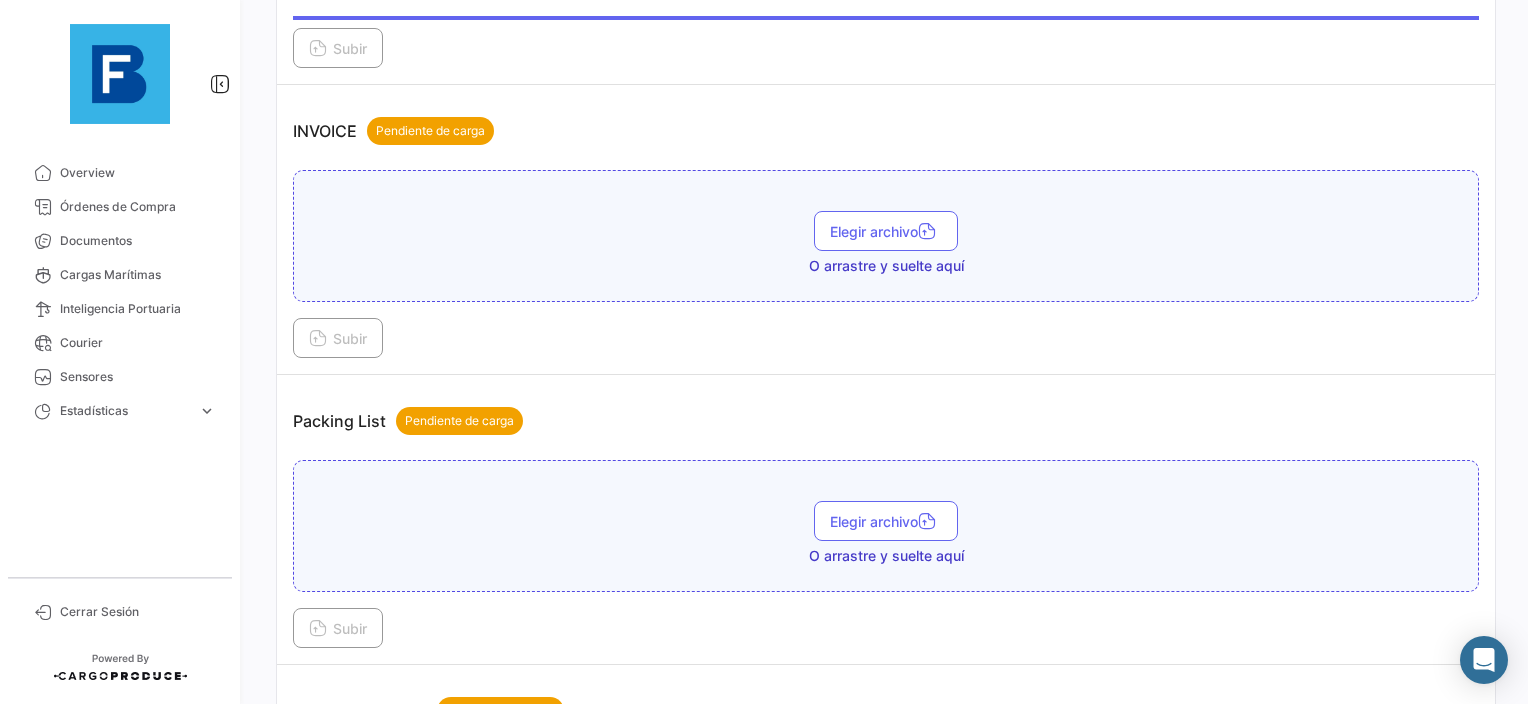 scroll, scrollTop: 1200, scrollLeft: 0, axis: vertical 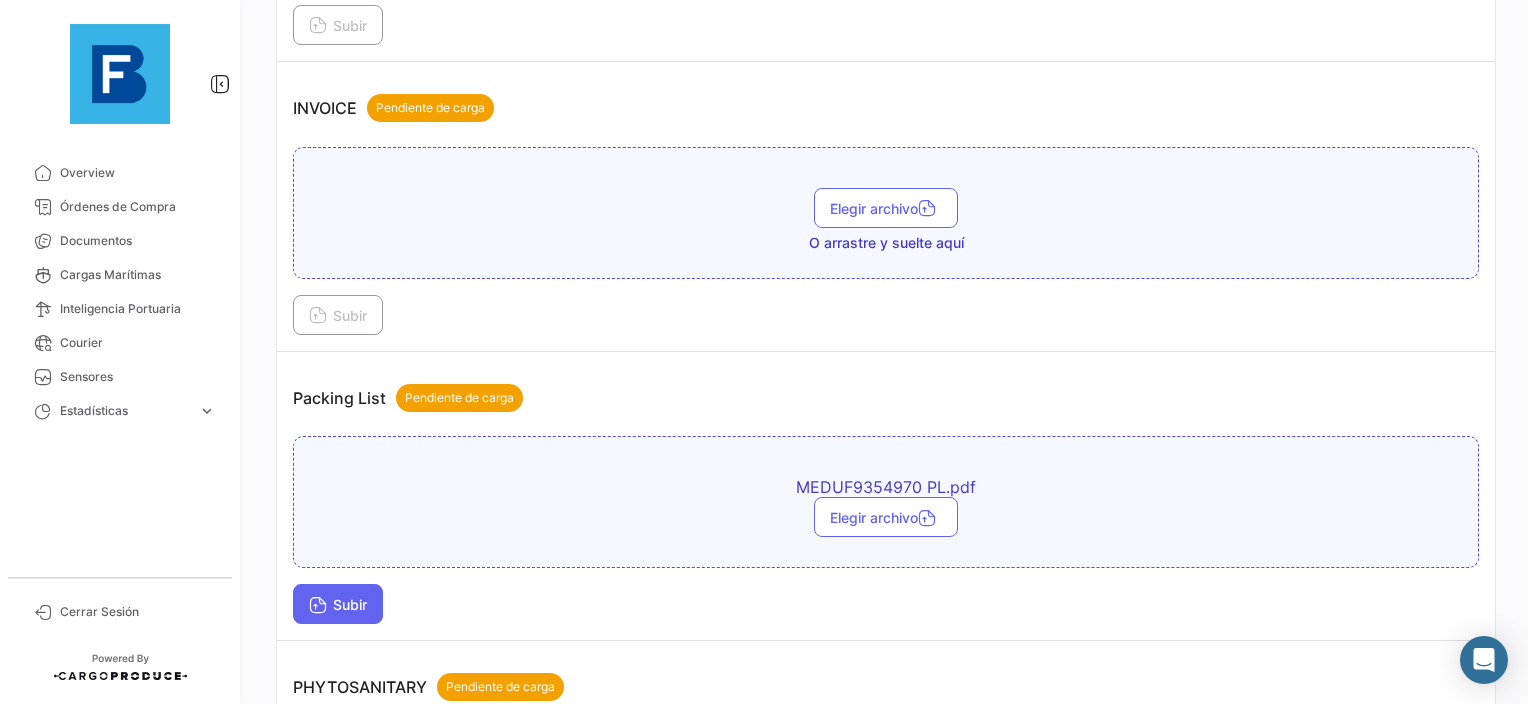 click on "Subir" at bounding box center [338, 604] 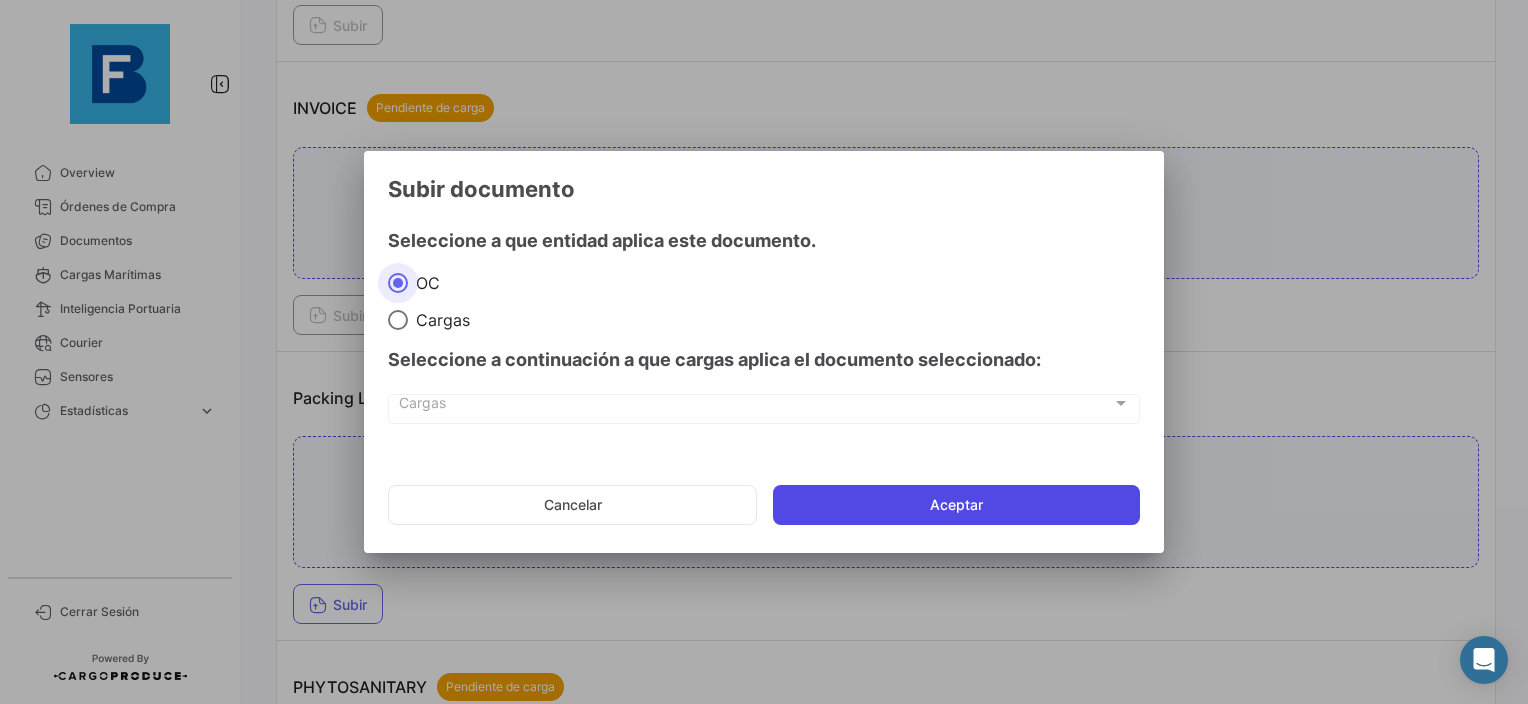 click on "Aceptar" 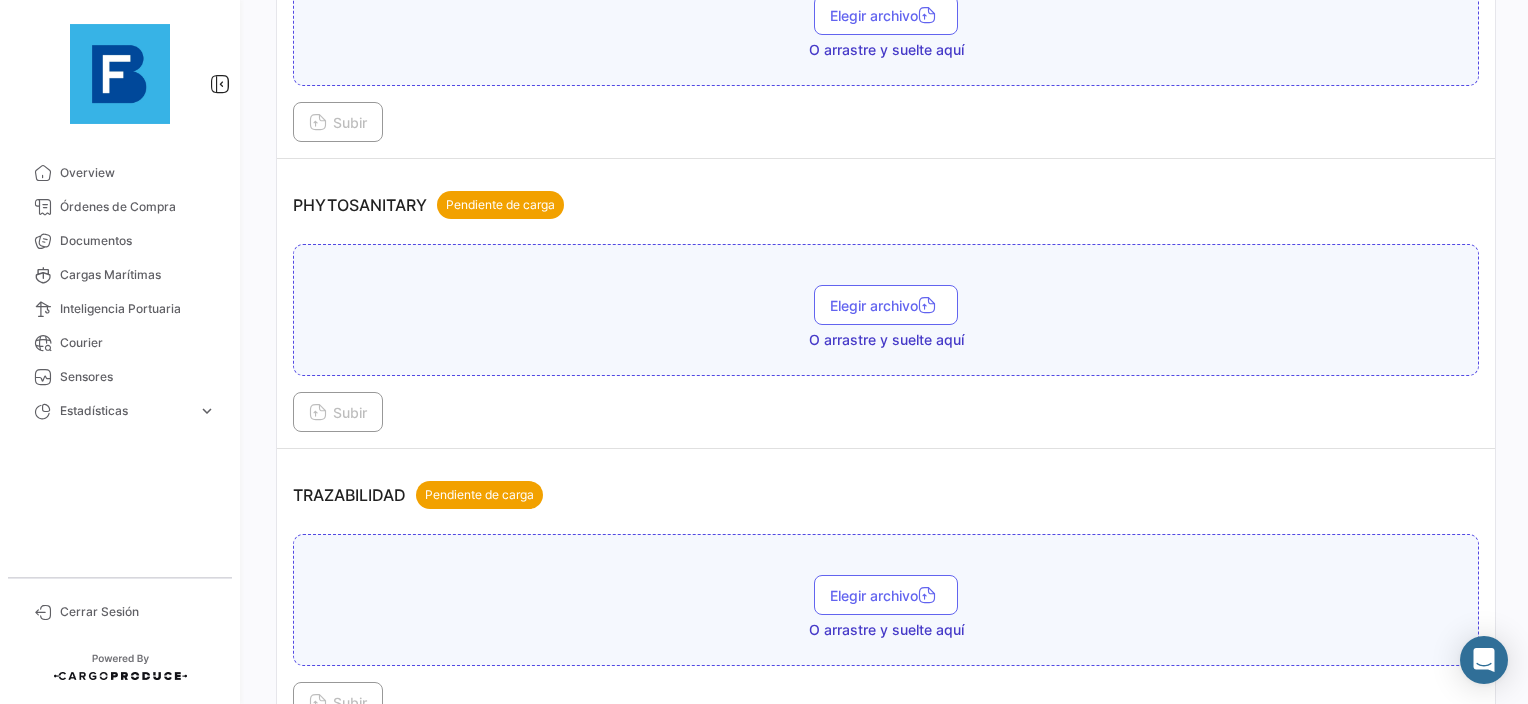 scroll, scrollTop: 1800, scrollLeft: 0, axis: vertical 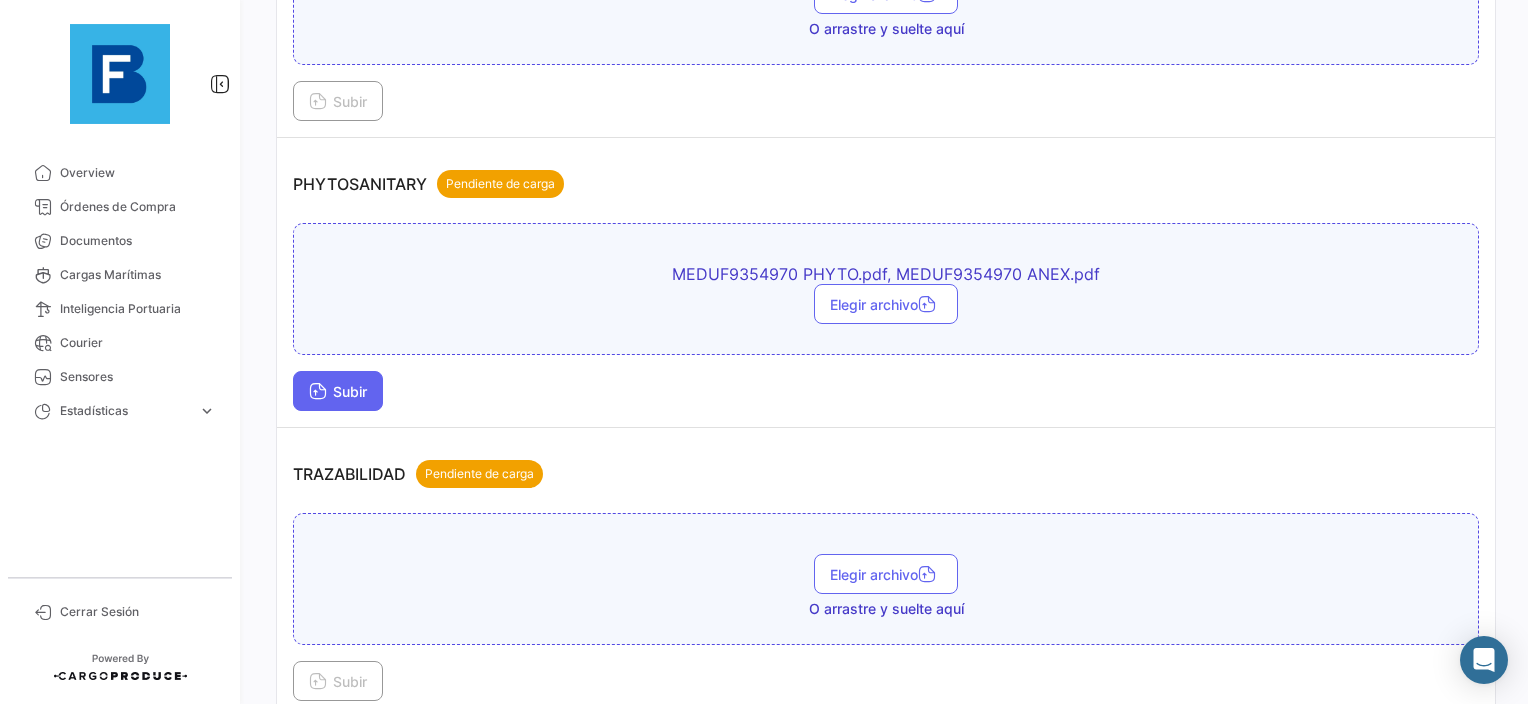 click on "Subir" at bounding box center [338, 391] 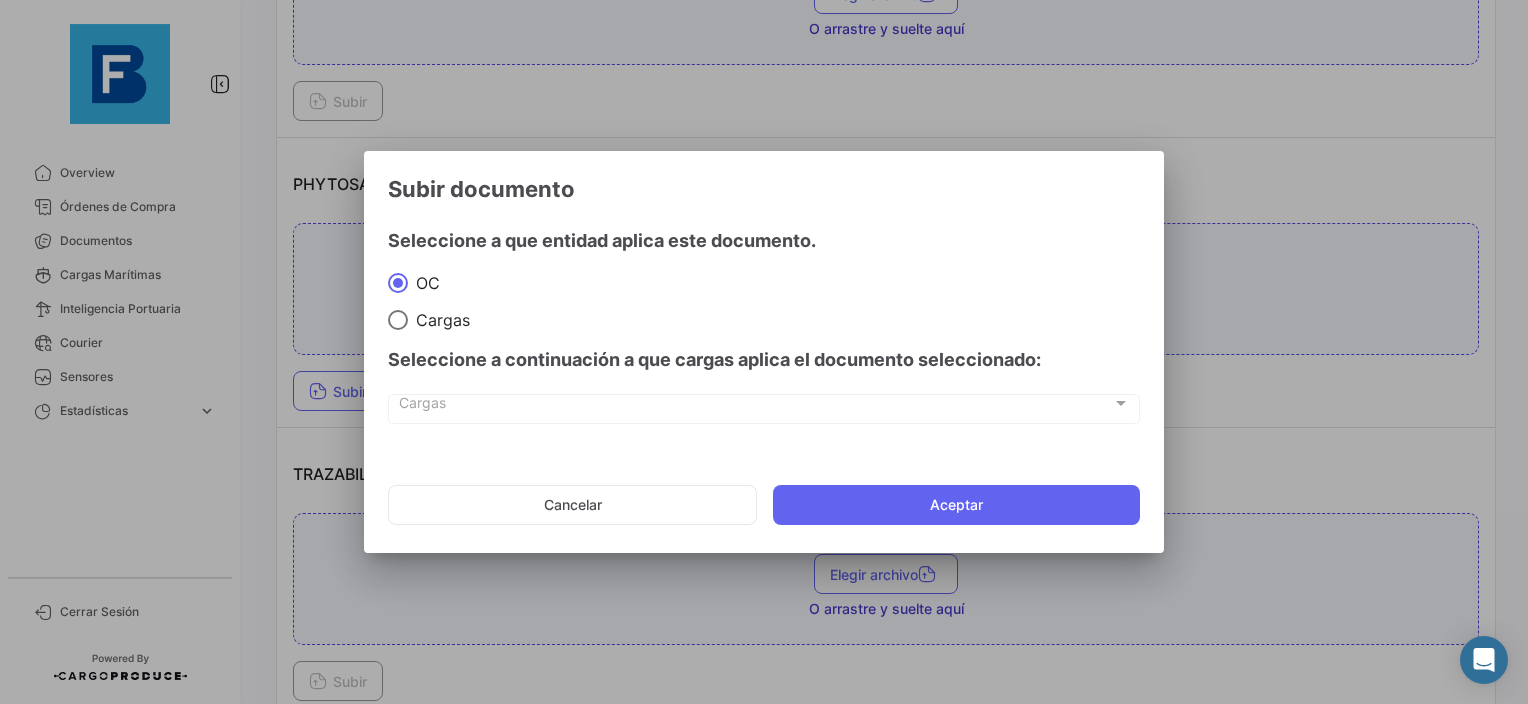 click on "Cancelar   Aceptar" 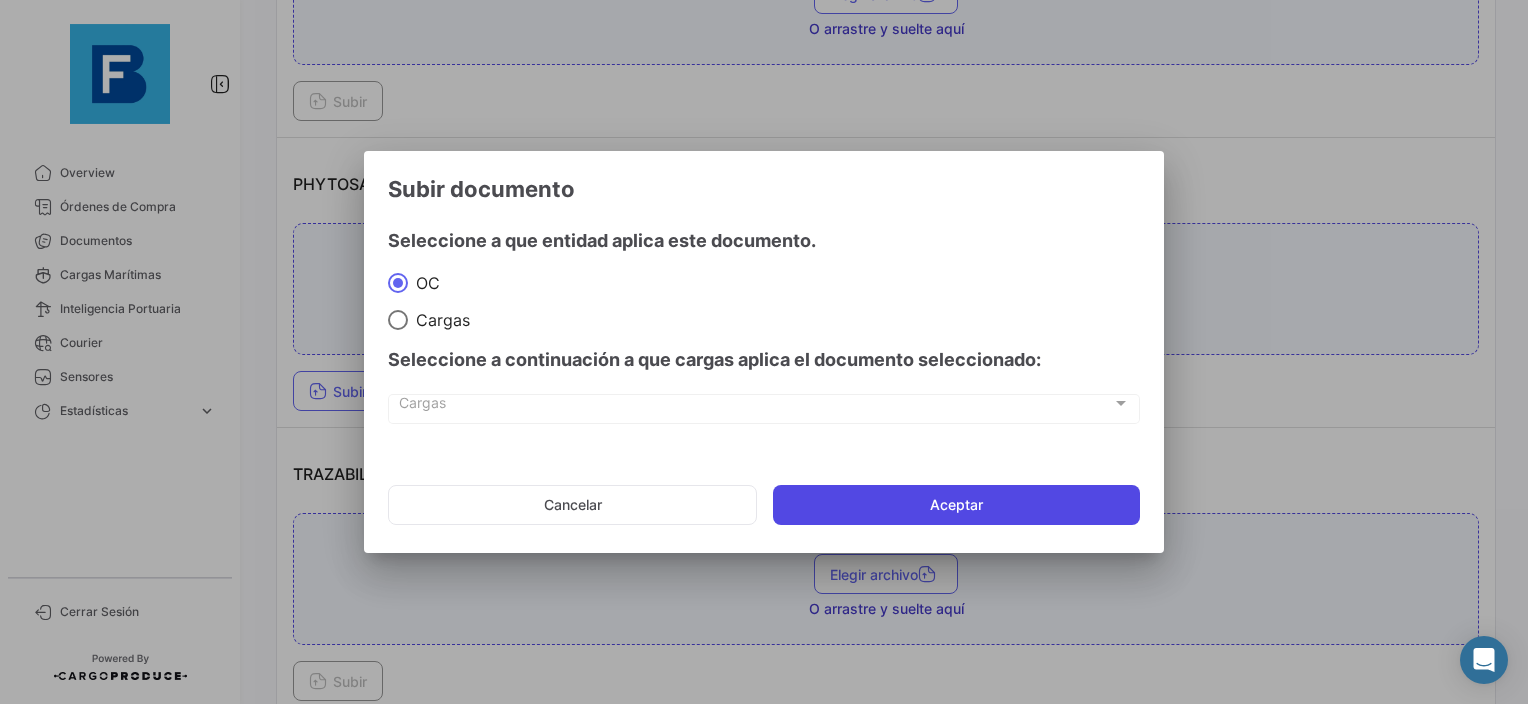 click on "Aceptar" 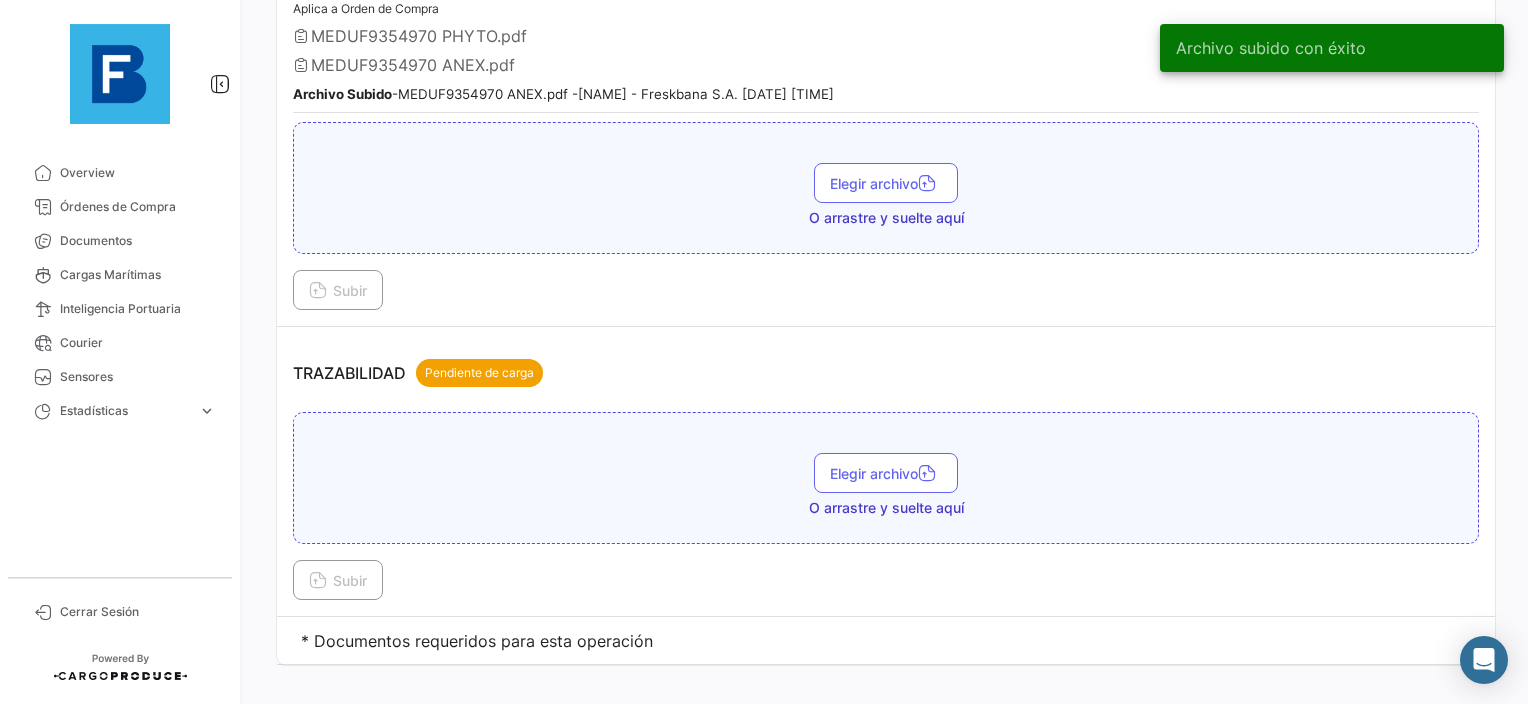 scroll, scrollTop: 2032, scrollLeft: 0, axis: vertical 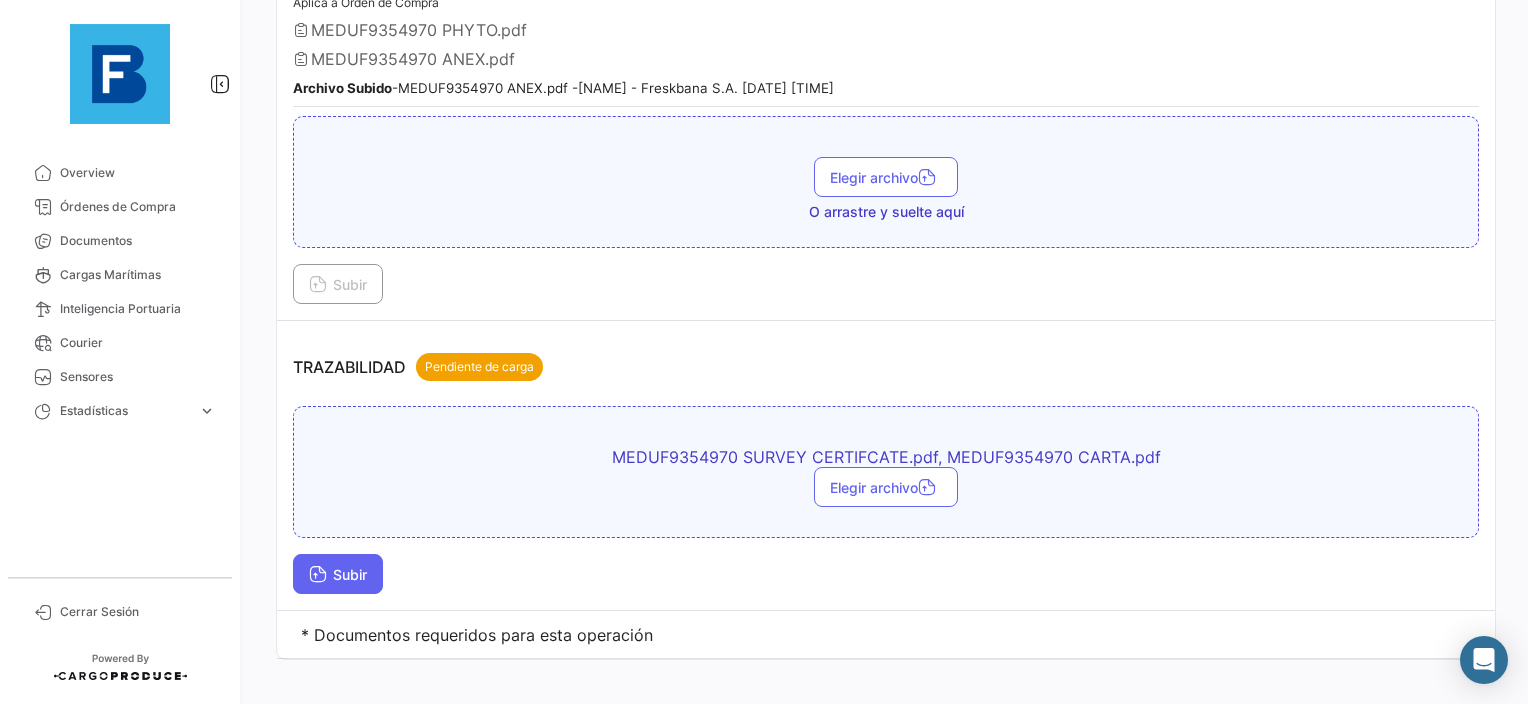 click at bounding box center [318, 576] 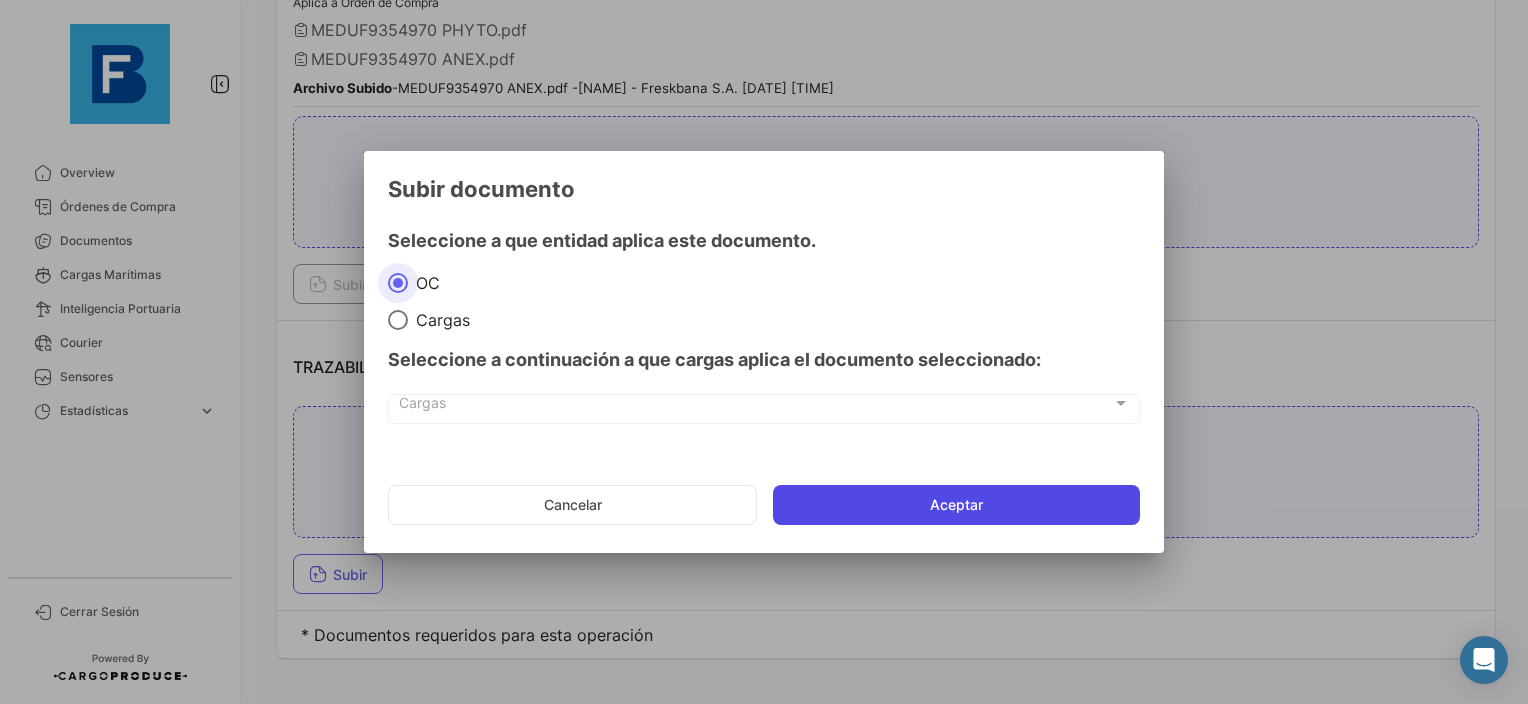 click on "Aceptar" 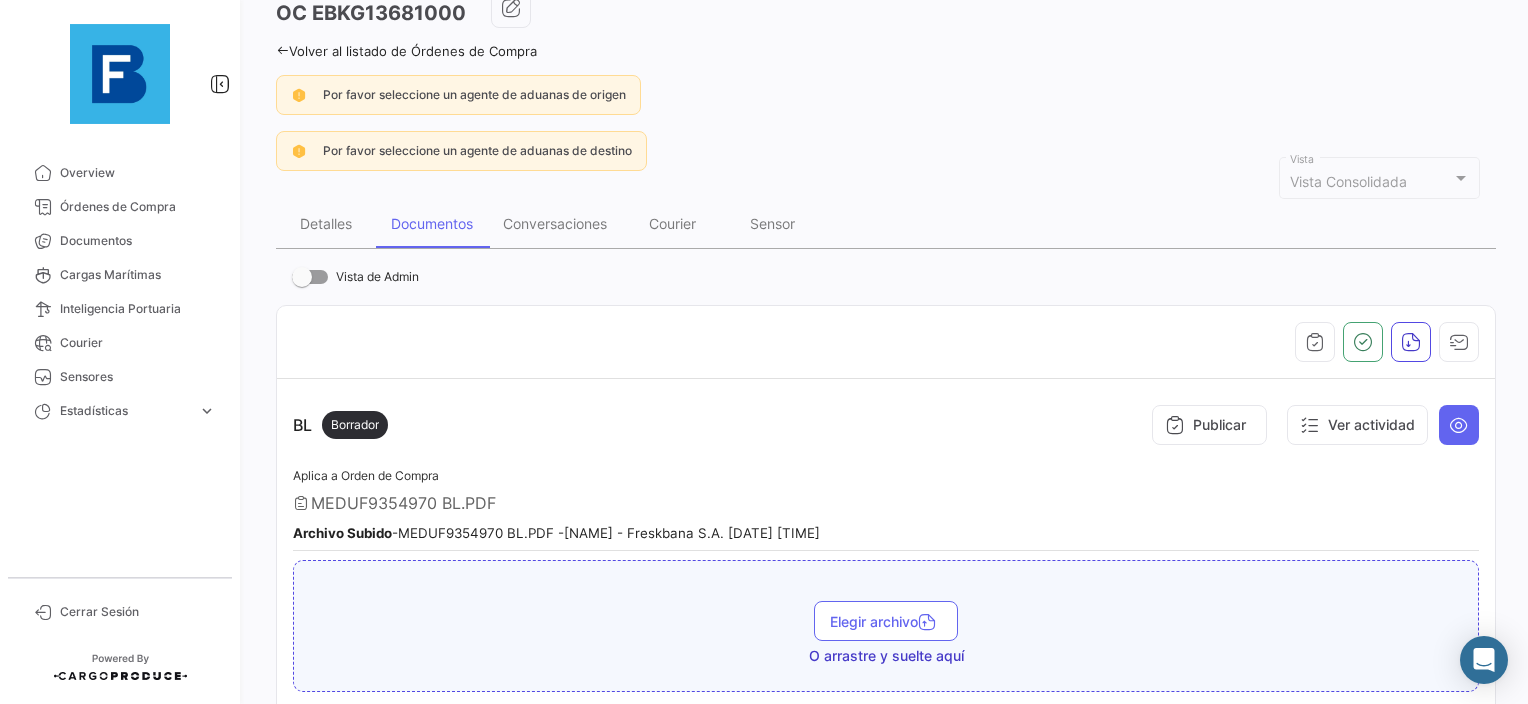 scroll, scrollTop: 32, scrollLeft: 0, axis: vertical 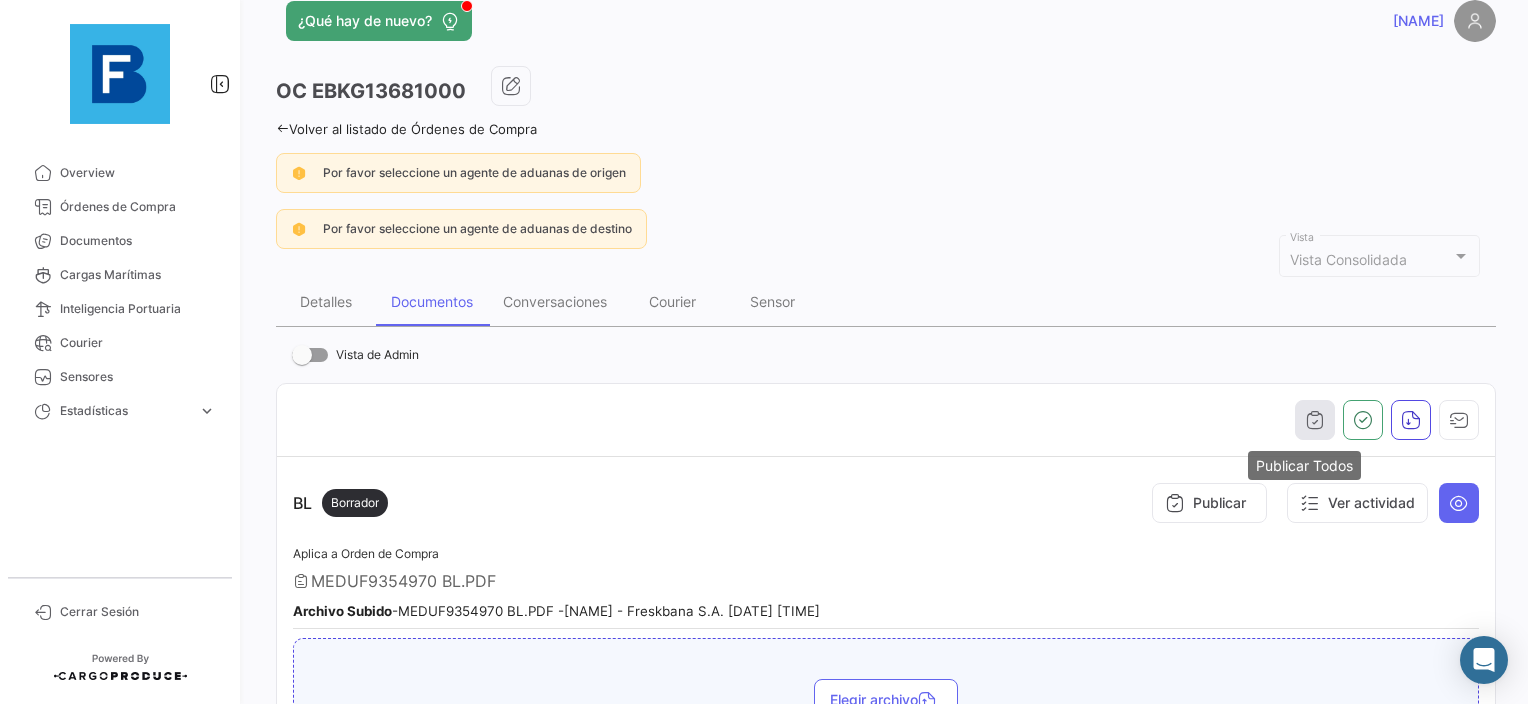 click at bounding box center (1315, 420) 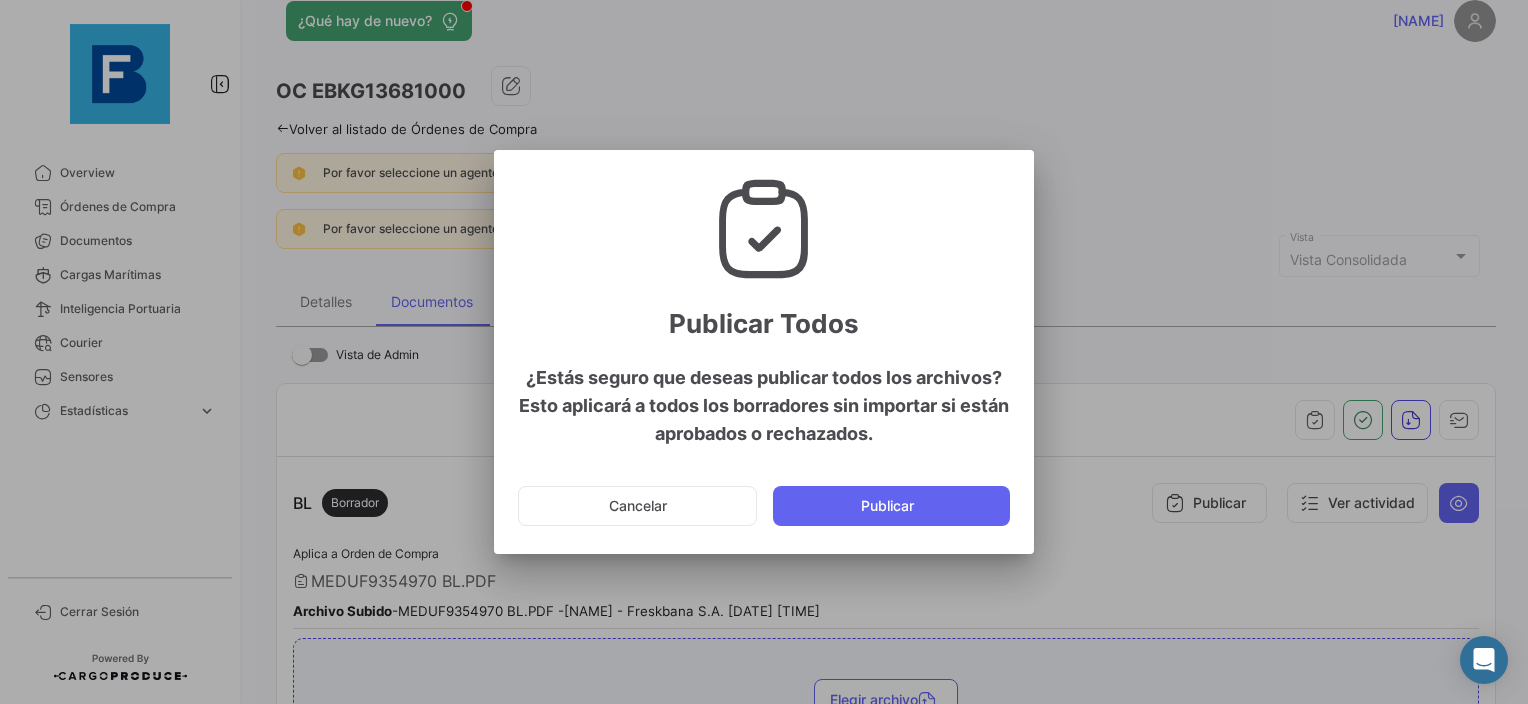 click on "Cancelar   Publicar" 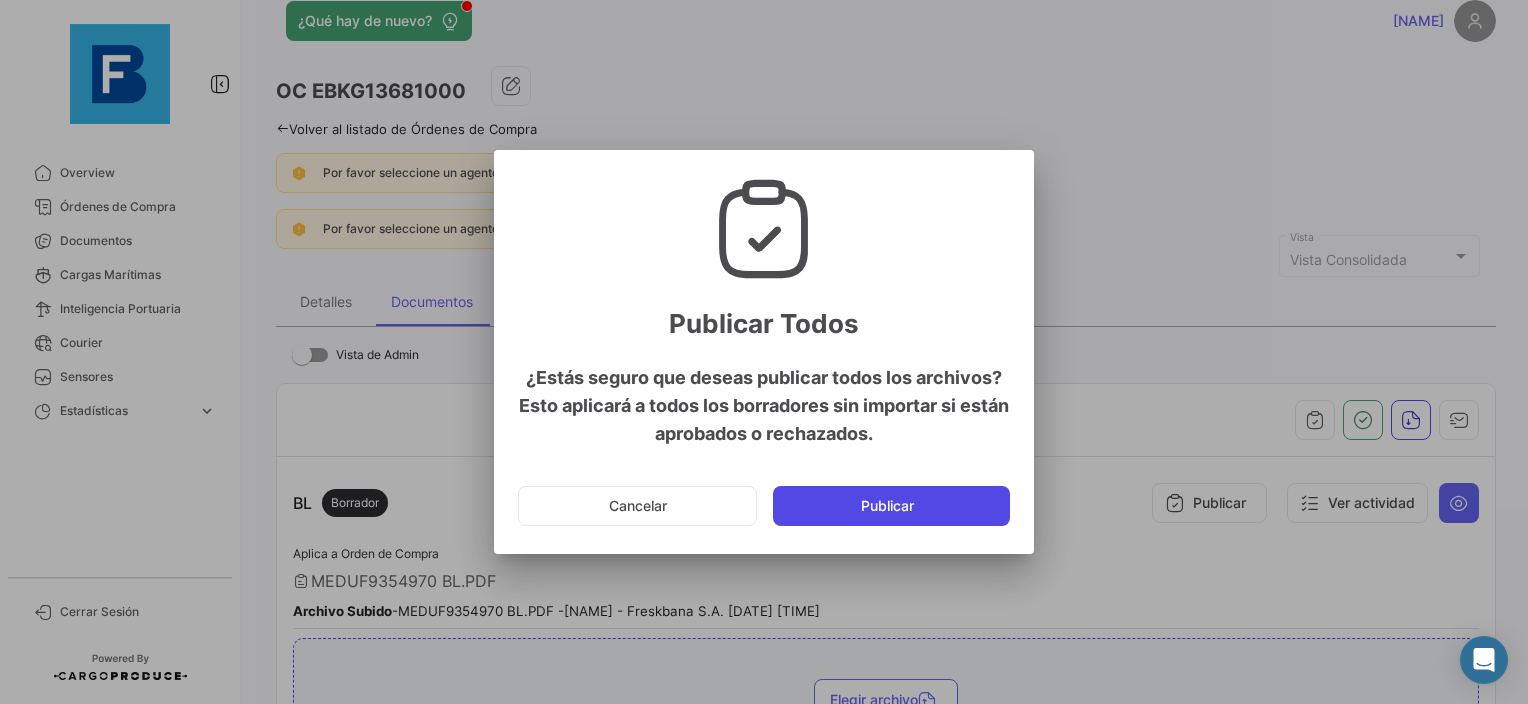 click on "Publicar" 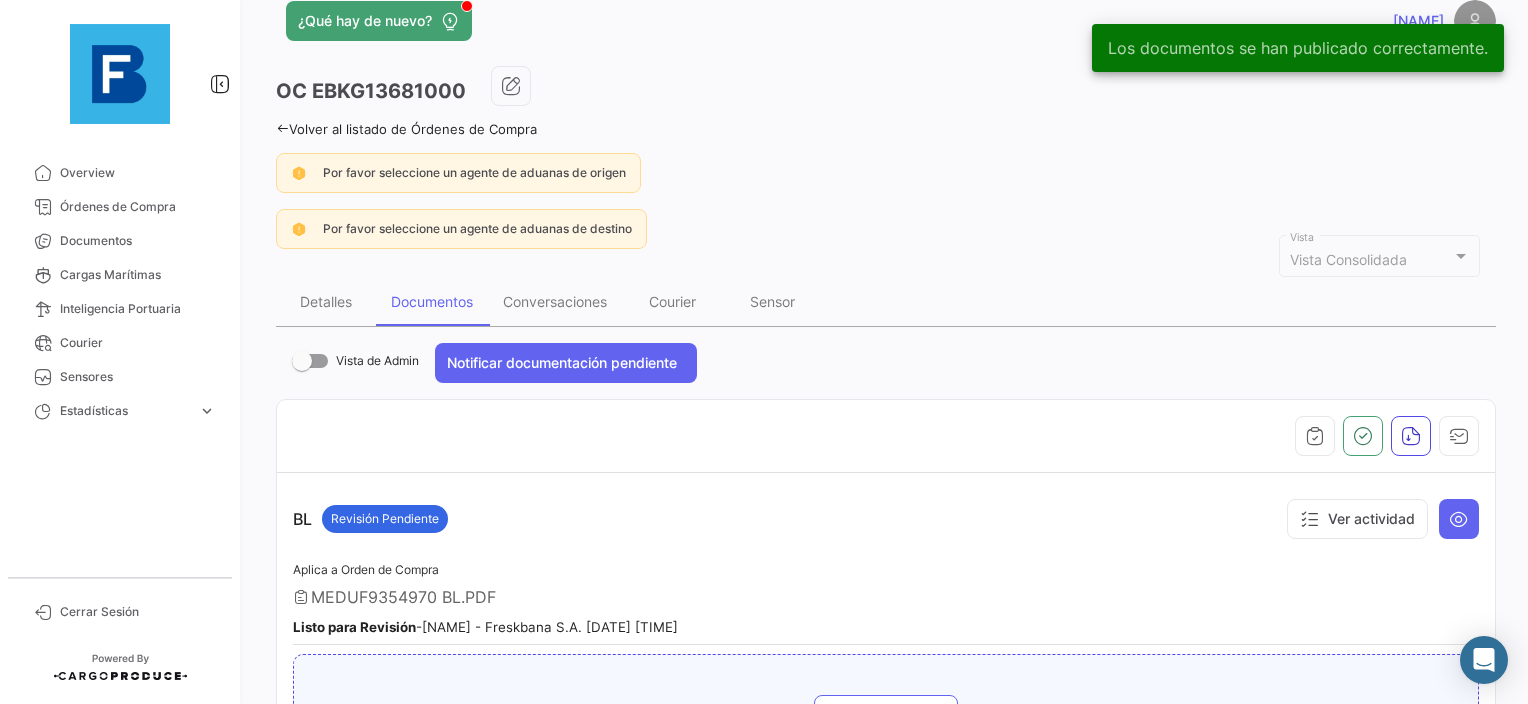 scroll, scrollTop: 132, scrollLeft: 0, axis: vertical 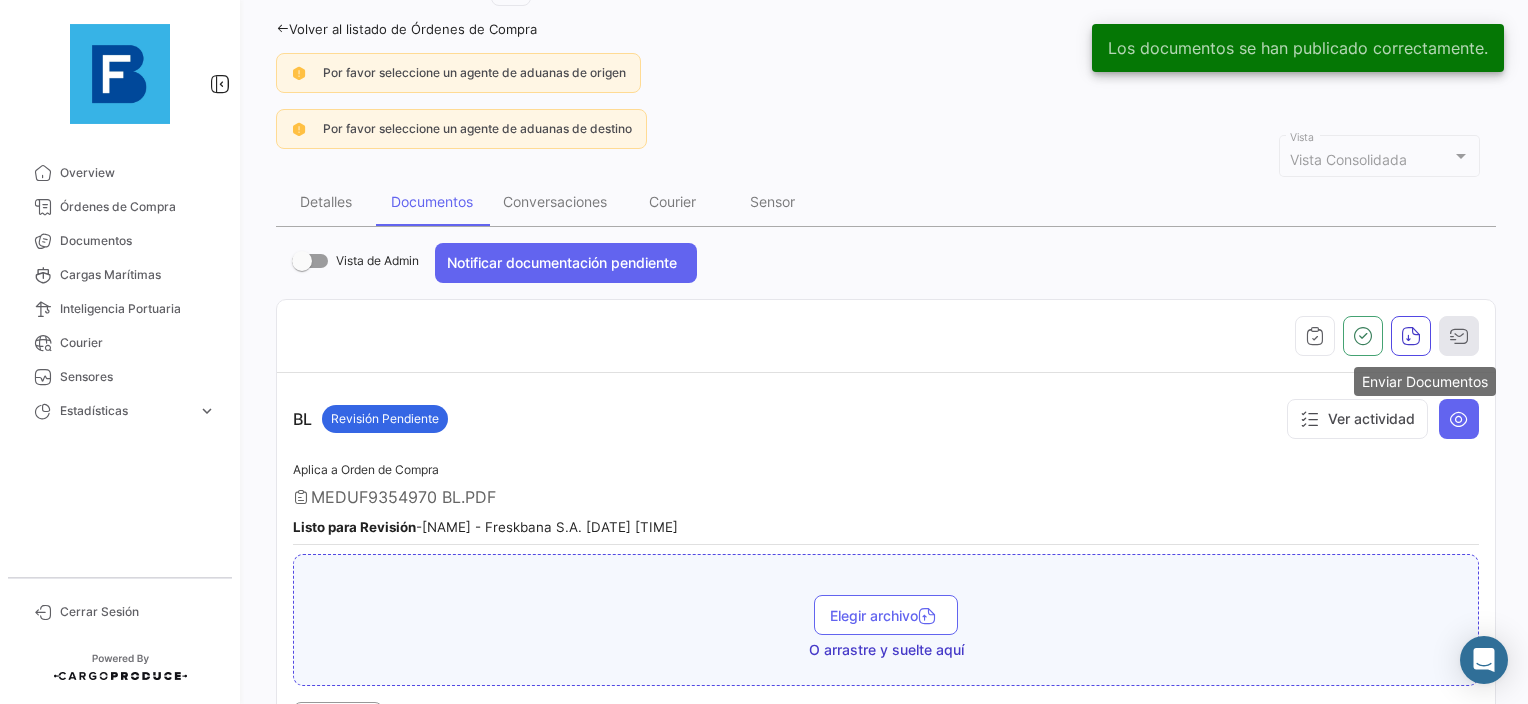 click at bounding box center [1459, 336] 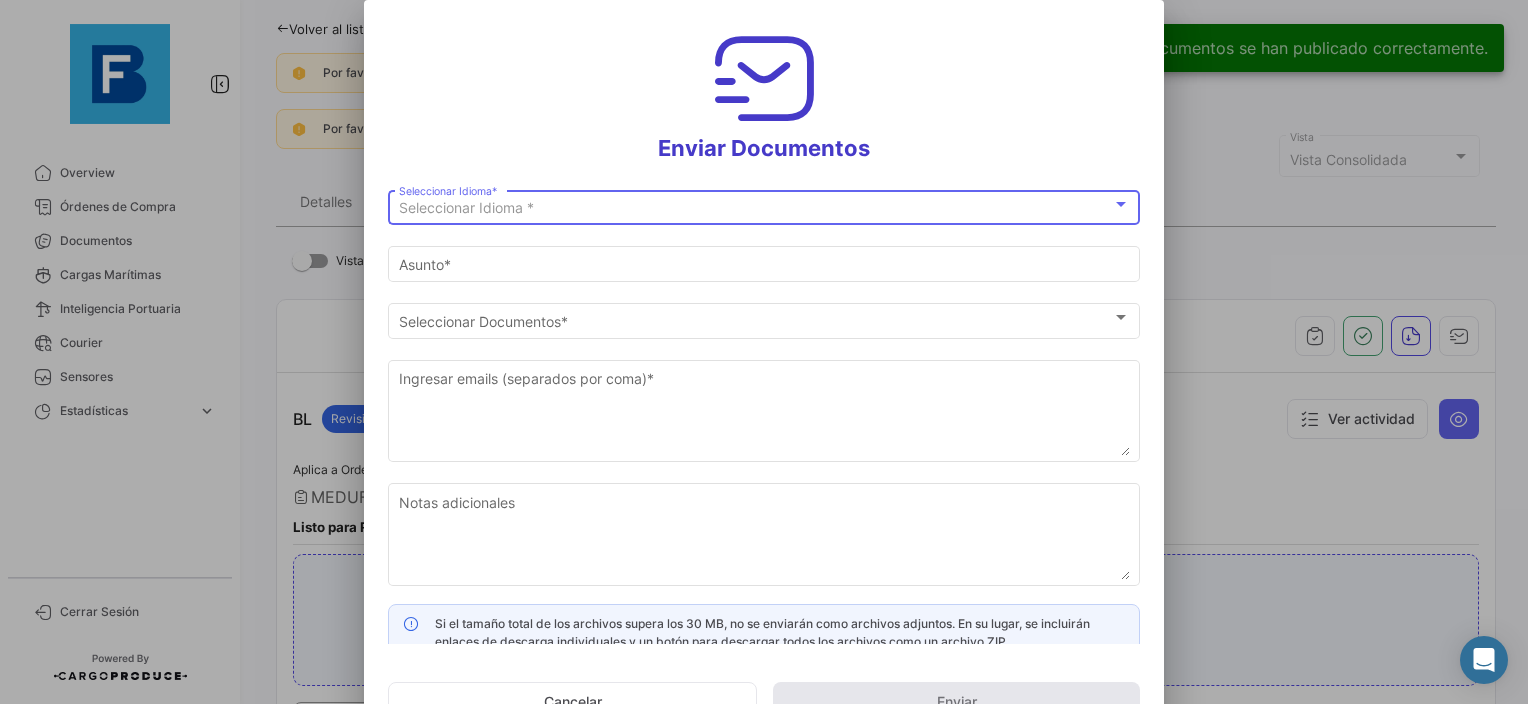 click on "Seleccionar Idioma *" at bounding box center [755, 208] 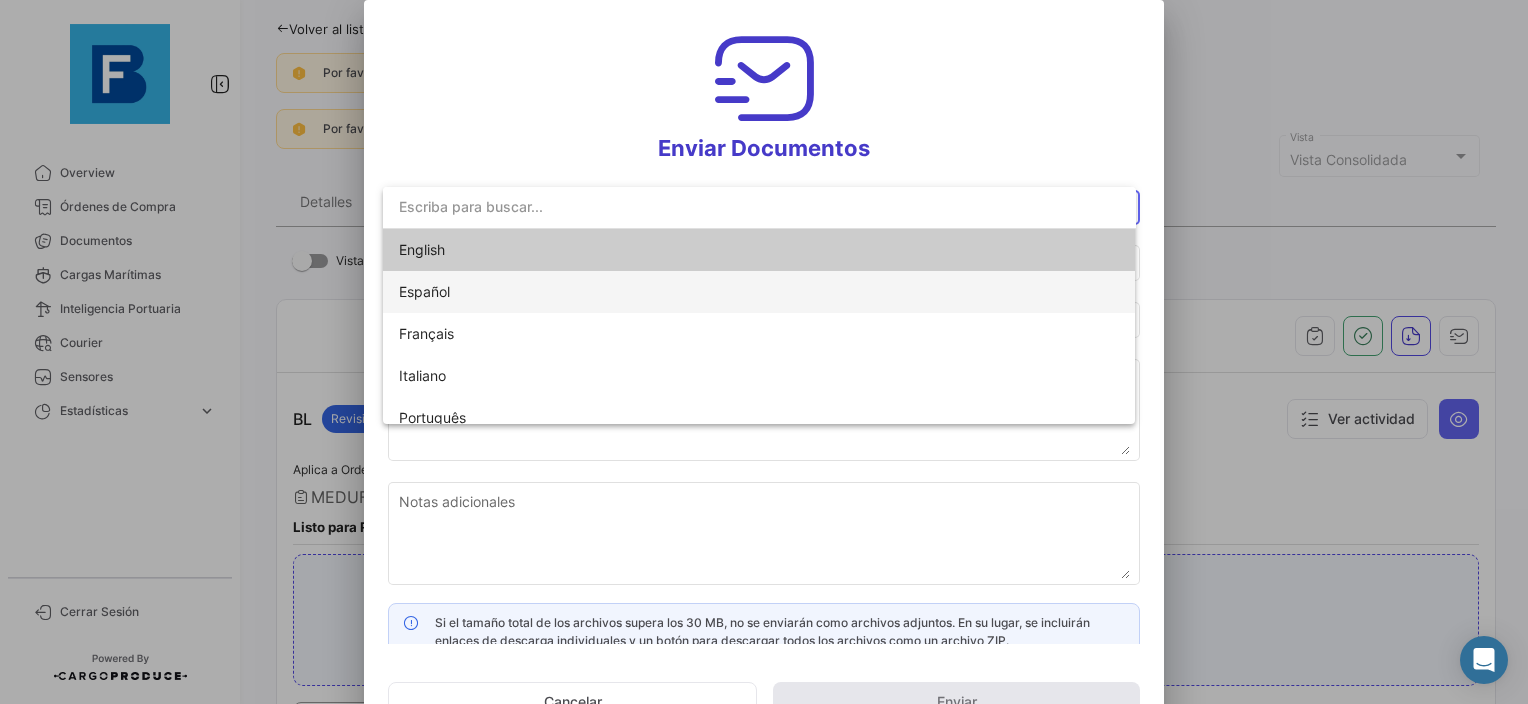click on "Español" at bounding box center (539, 292) 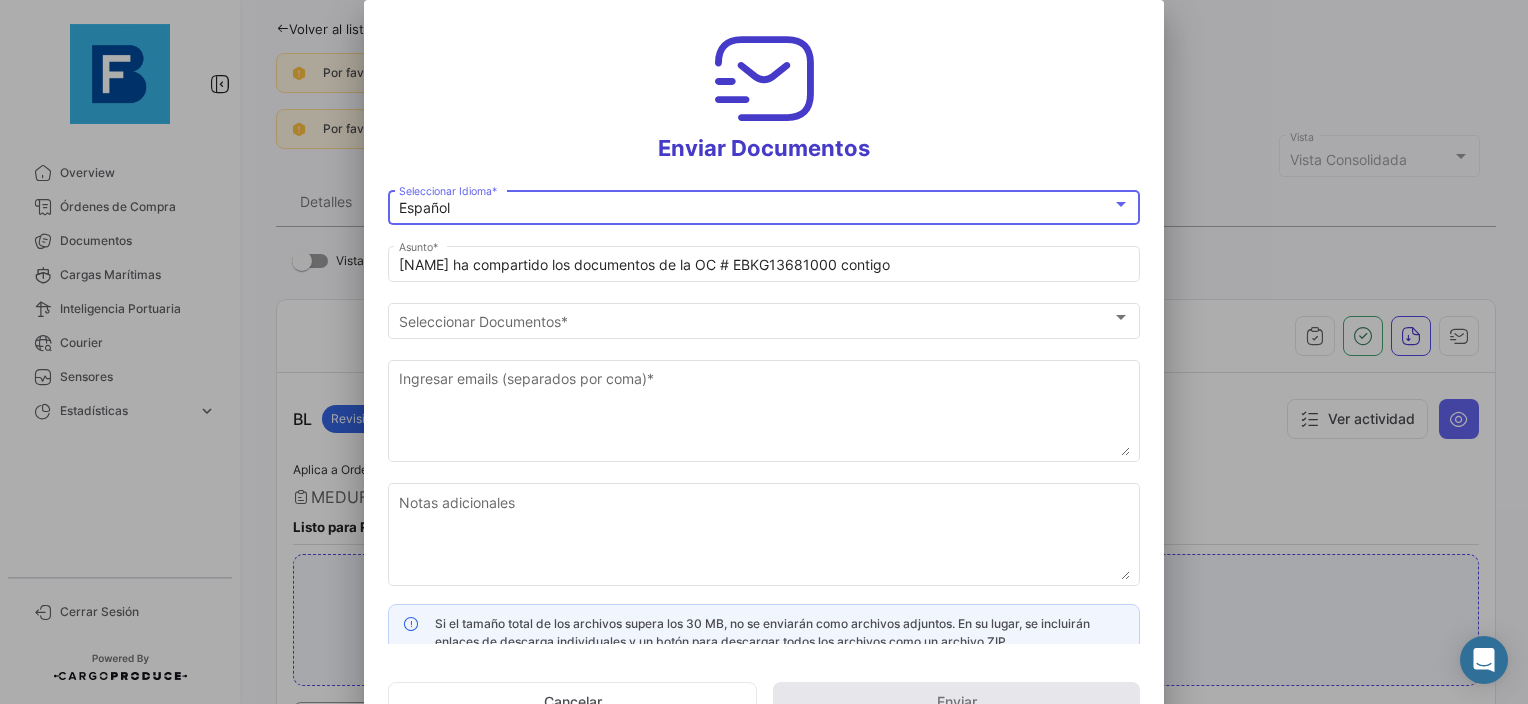 click on "Español Seleccionar Idioma  *" at bounding box center [764, 205] 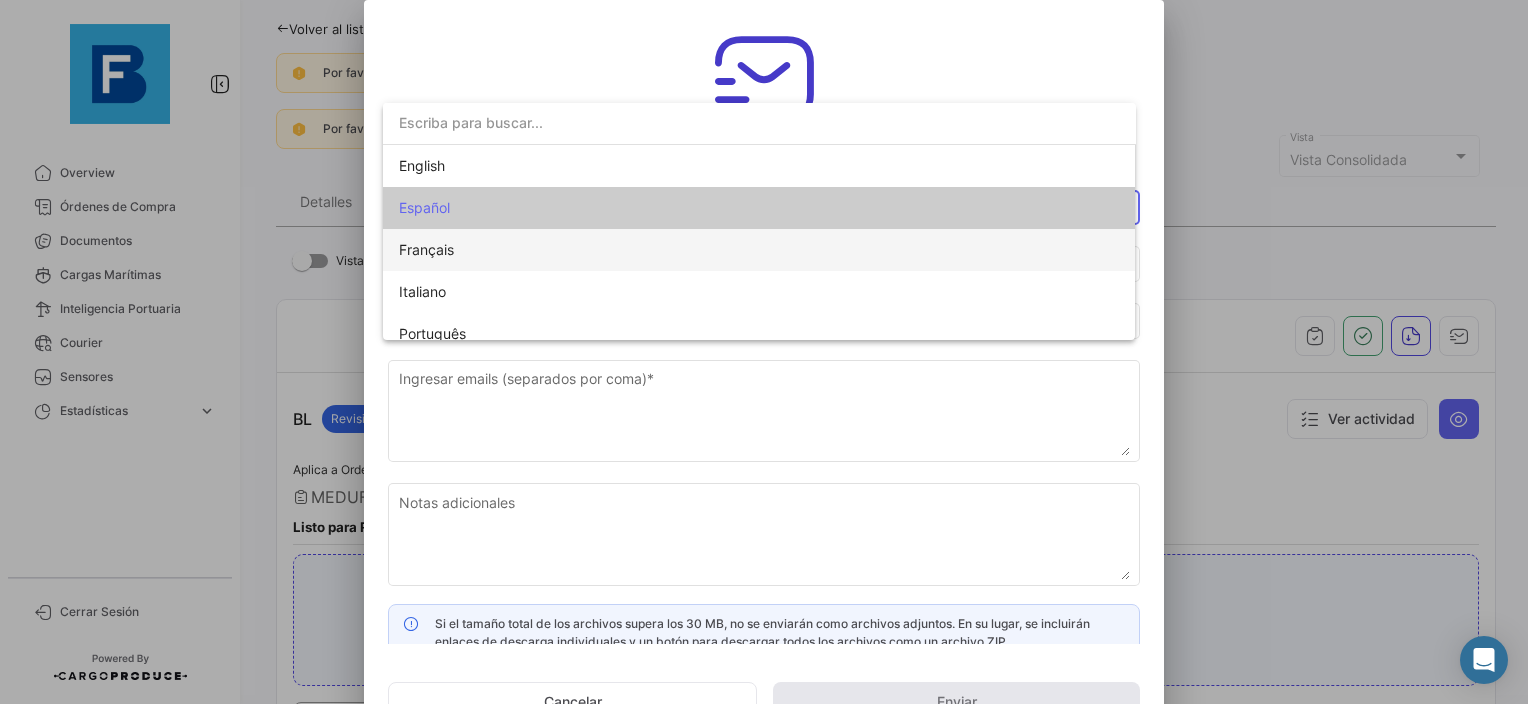 scroll, scrollTop: 15, scrollLeft: 0, axis: vertical 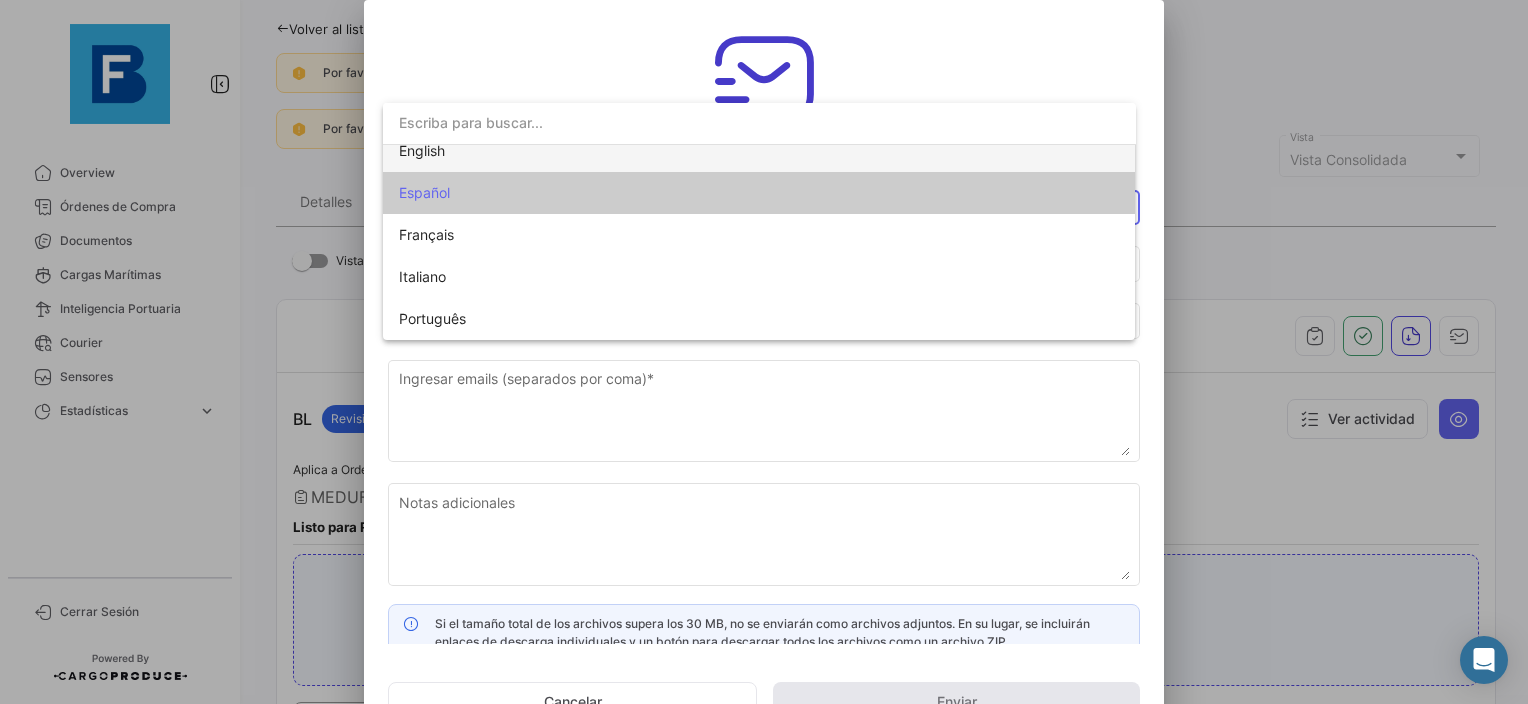 click on "English" at bounding box center [539, 151] 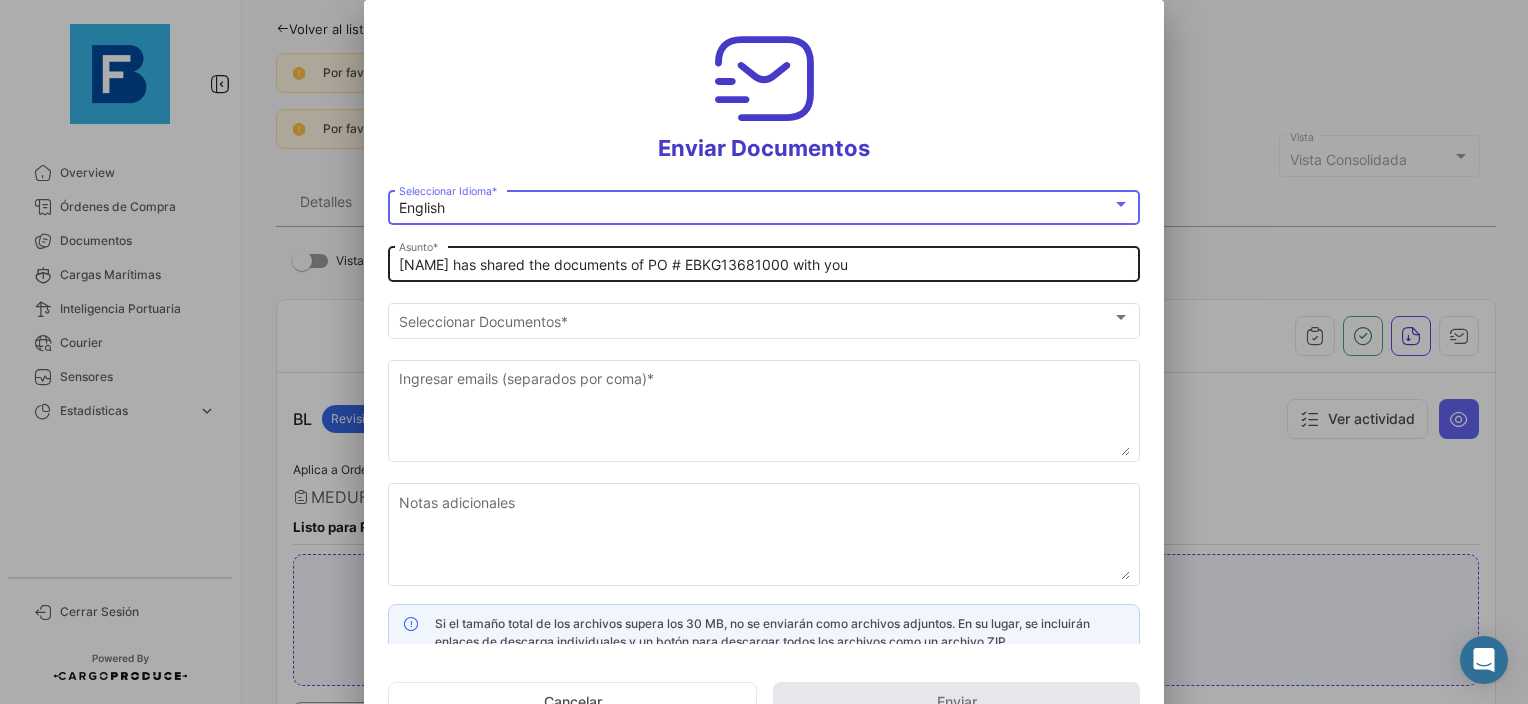 click on "[NAME] has shared the documents of PO # EBKG13681000 with you Asunto  *" 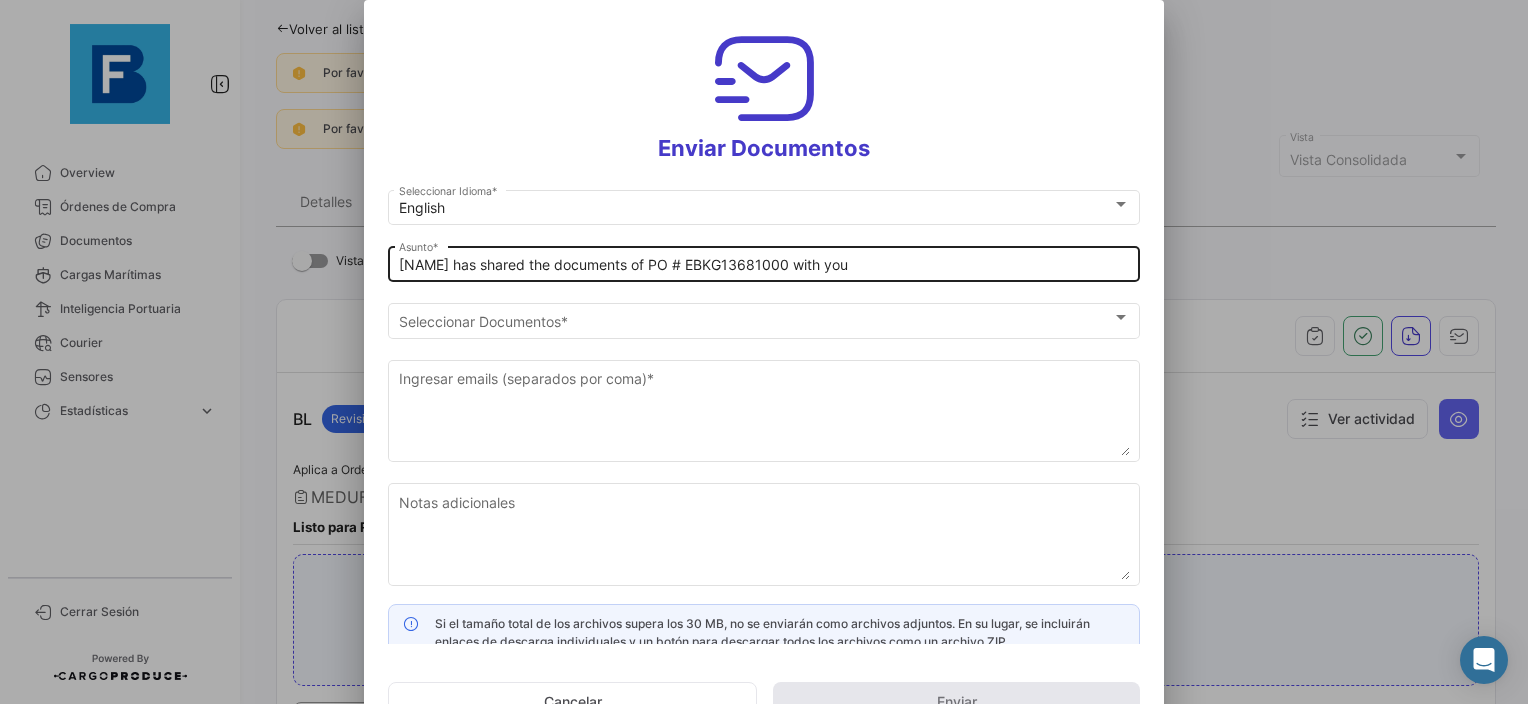 click on "[NAME] has shared the documents of PO # EBKG13681000 with you Asunto  *" 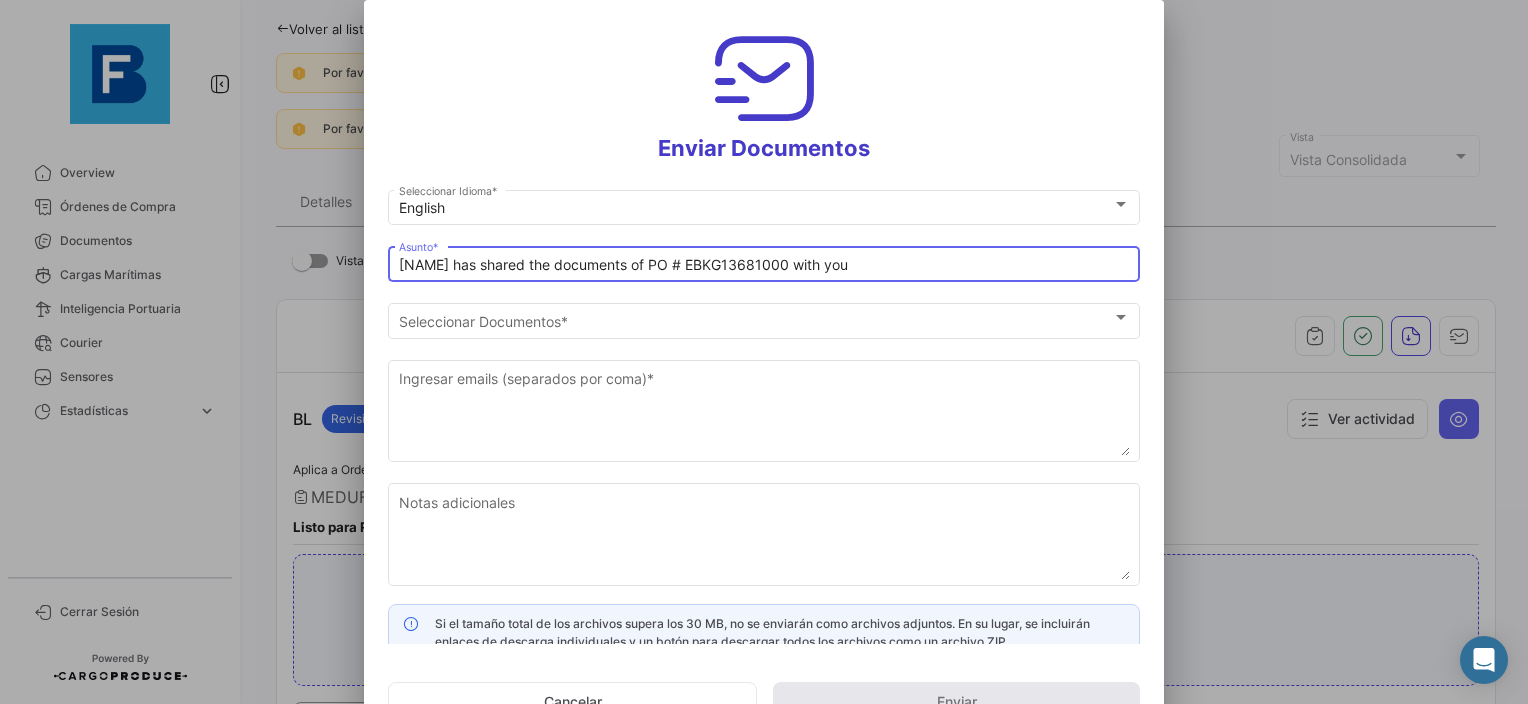 paste on "BANA KING LLC_FRESKBANA_DOCUMENTS_WK XX" 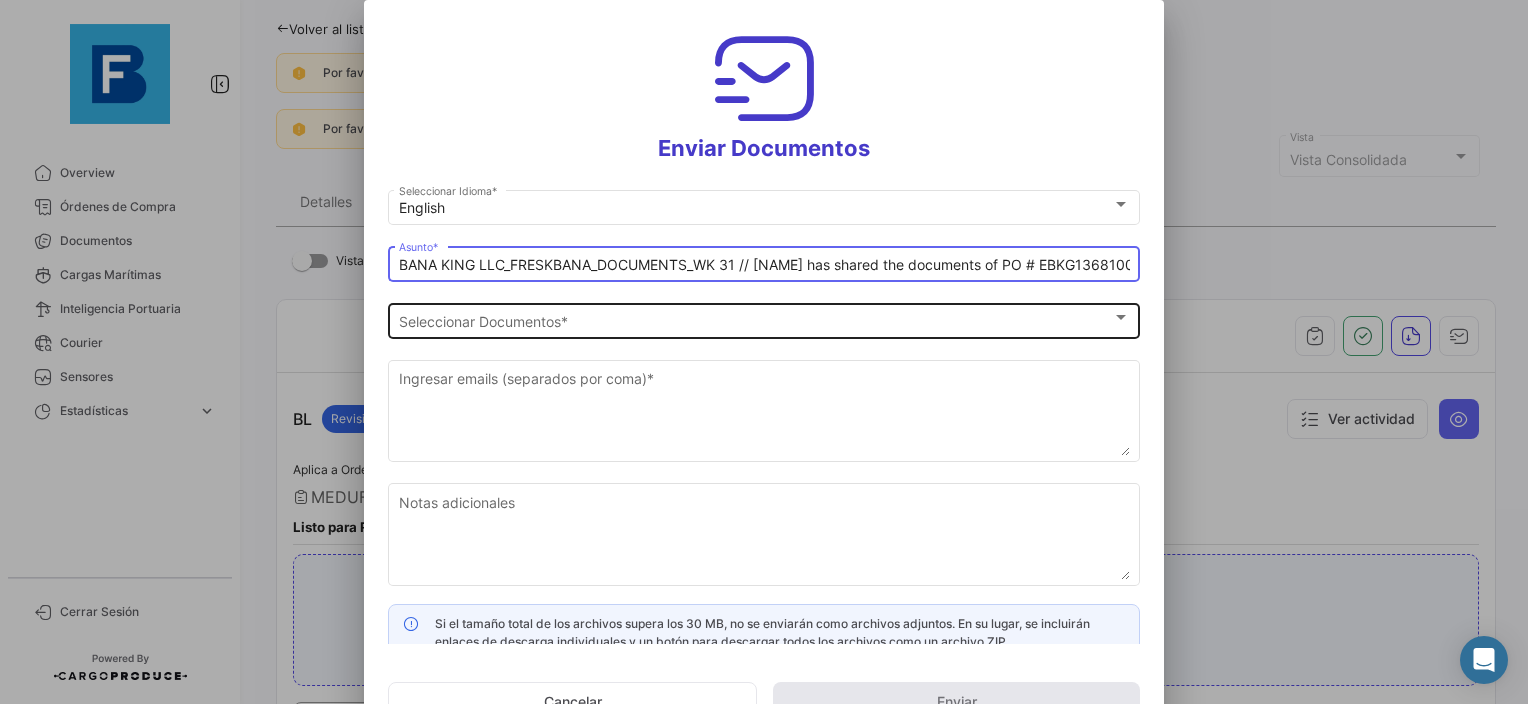type on "BANA KING LLC_FRESKBANA_DOCUMENTS_WK 31 // [NAME] has shared the documents of PO # EBKG13681000 with you" 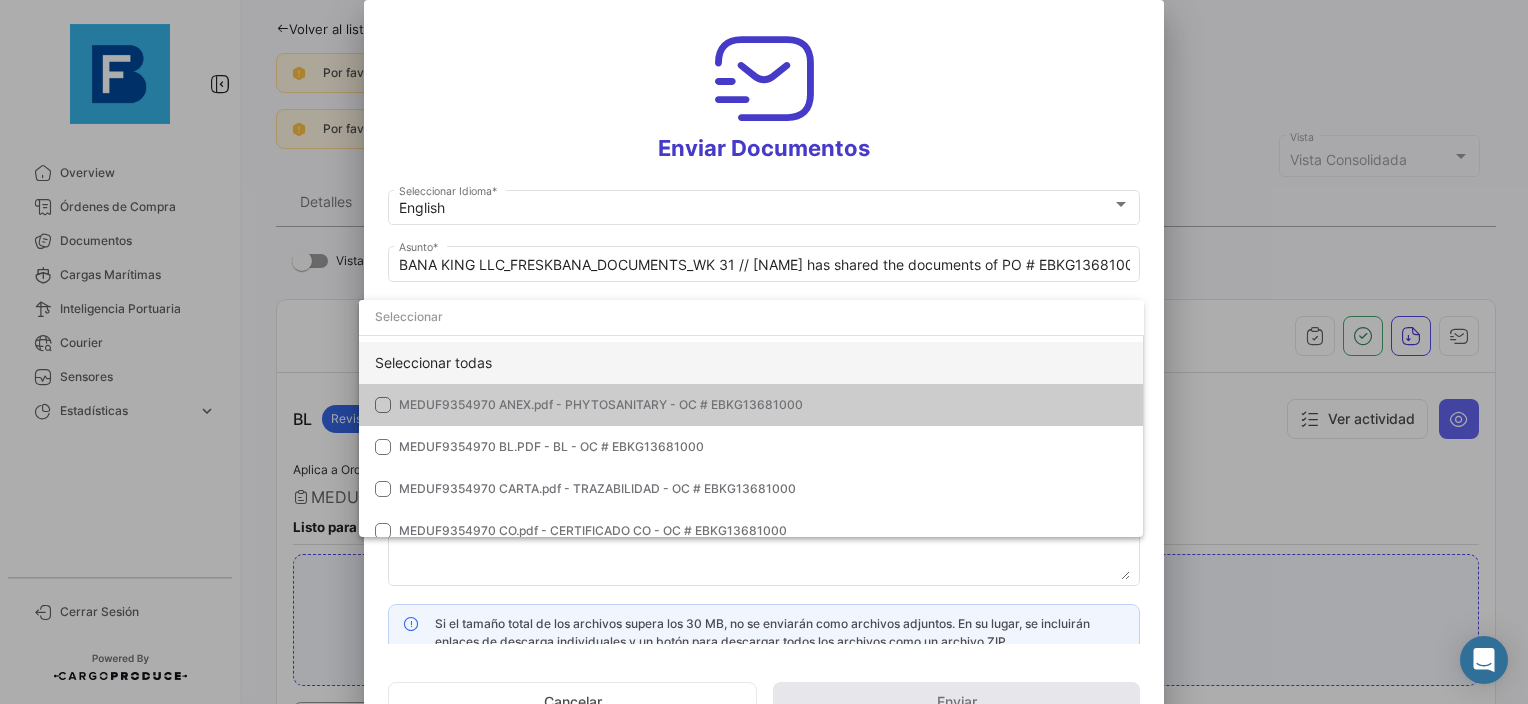 click on "Seleccionar todas" 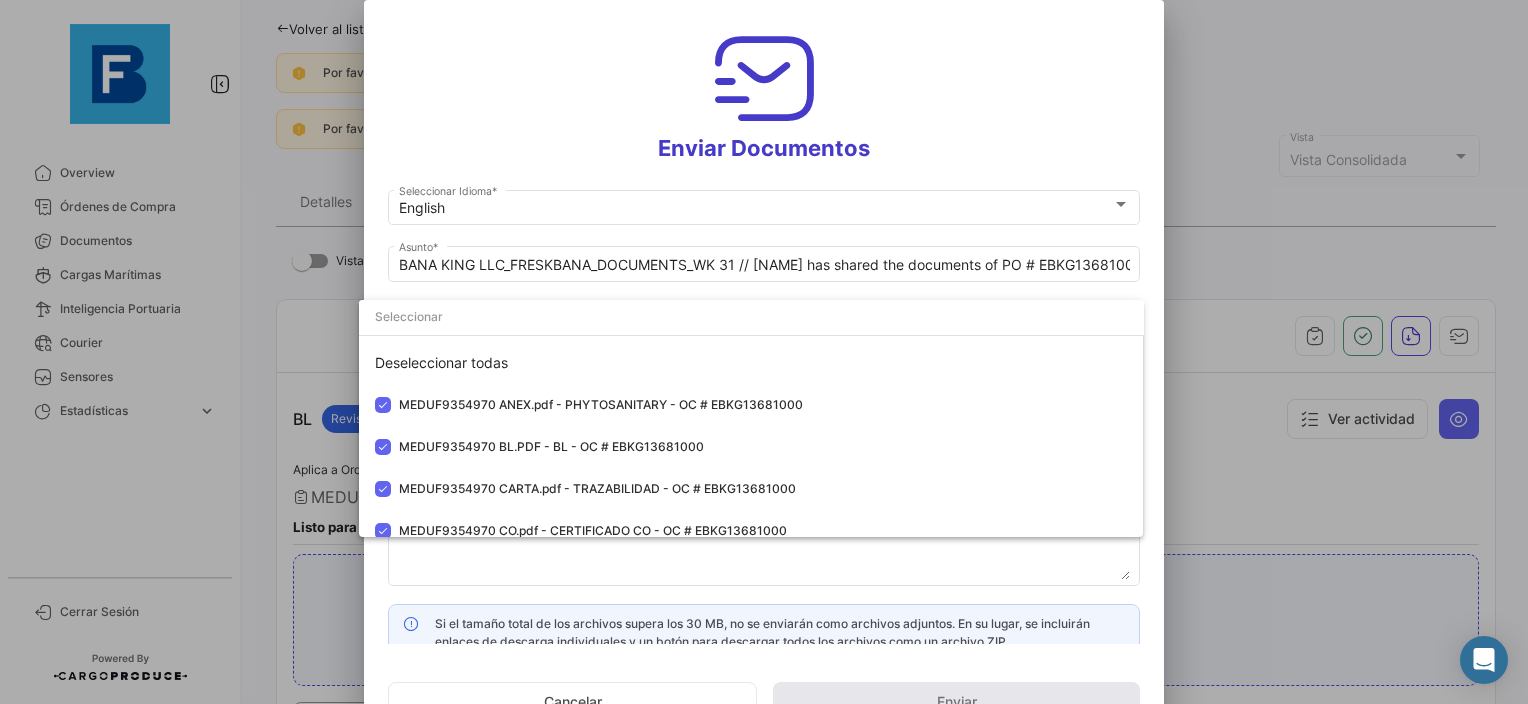 click at bounding box center (764, 352) 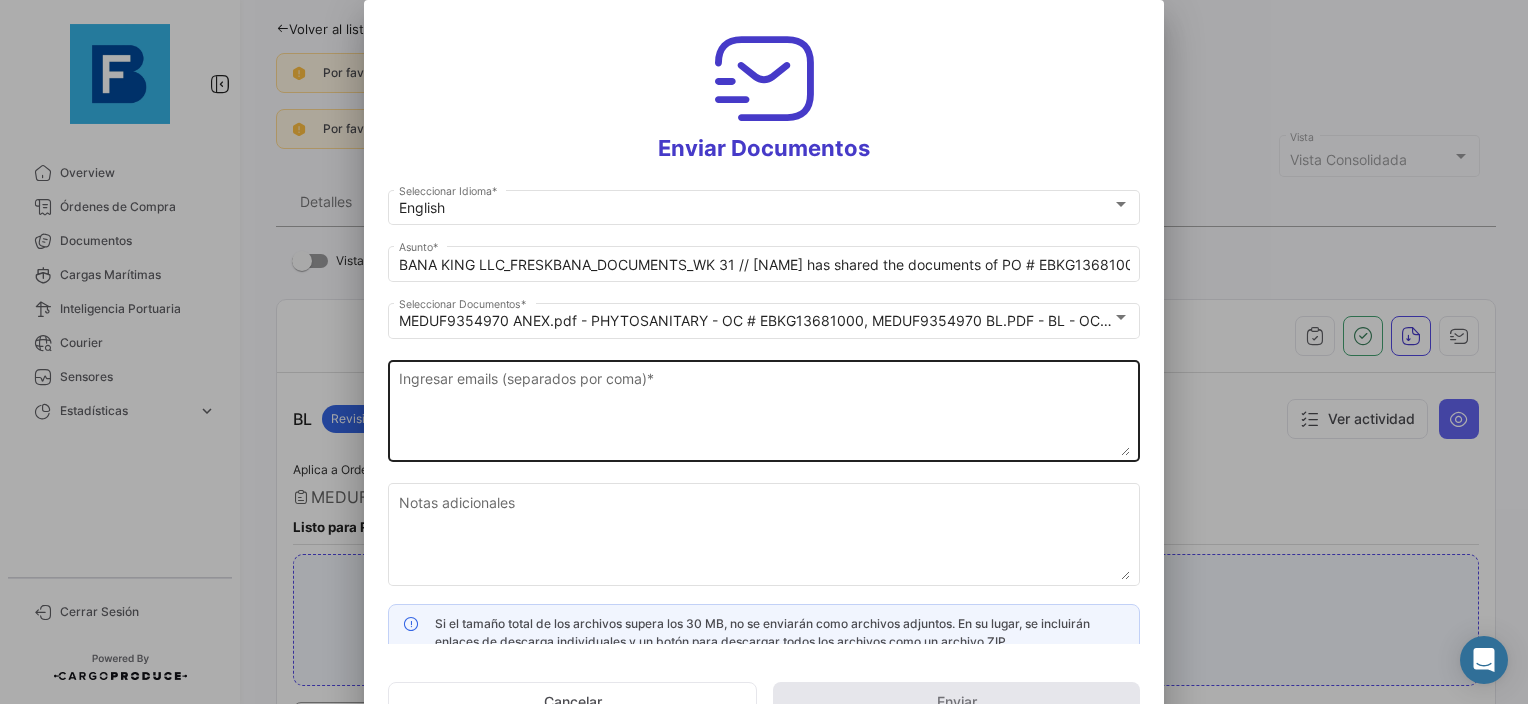 click on "Ingresar emails (separados por coma)  *" at bounding box center (764, 412) 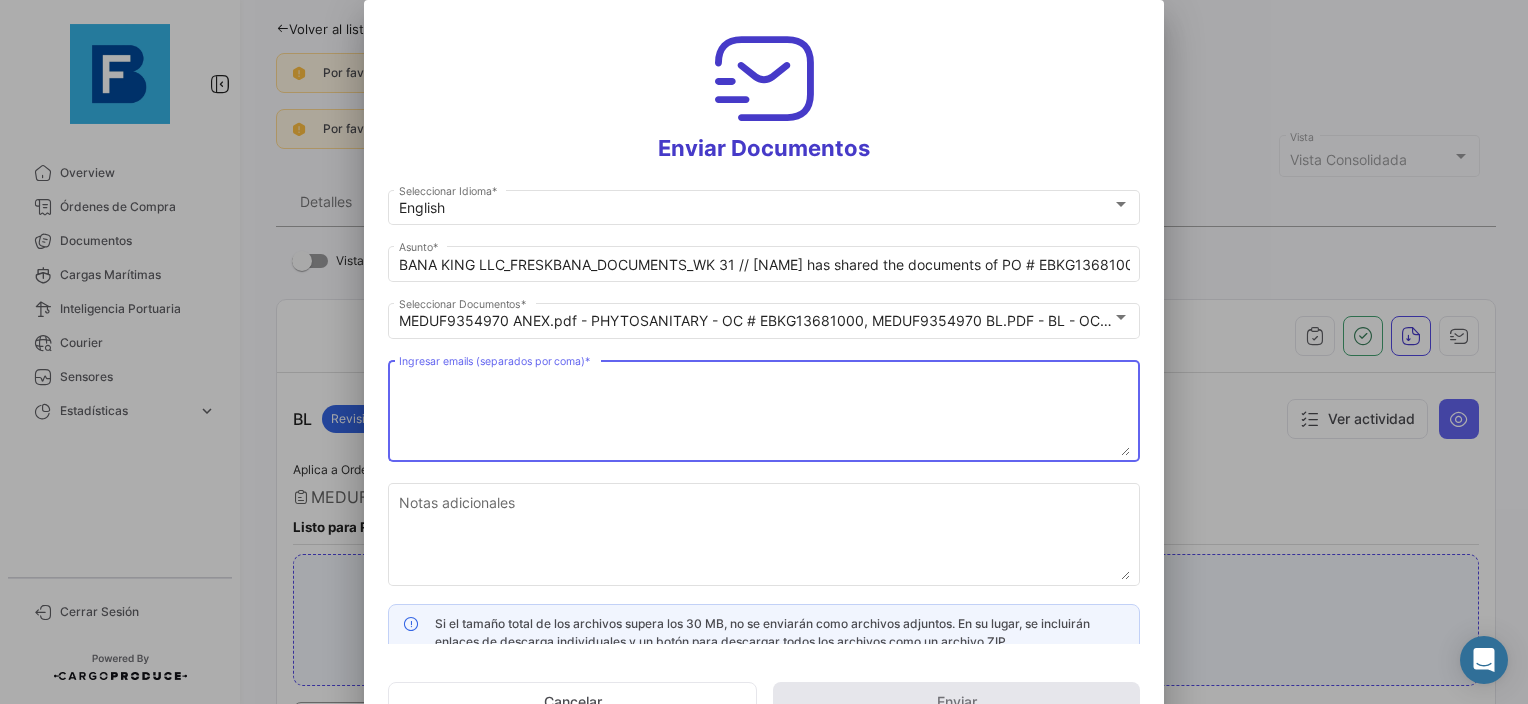 paste on "BANA KING LLC_FRESKBANA_DOCUMENTS_WK XX" 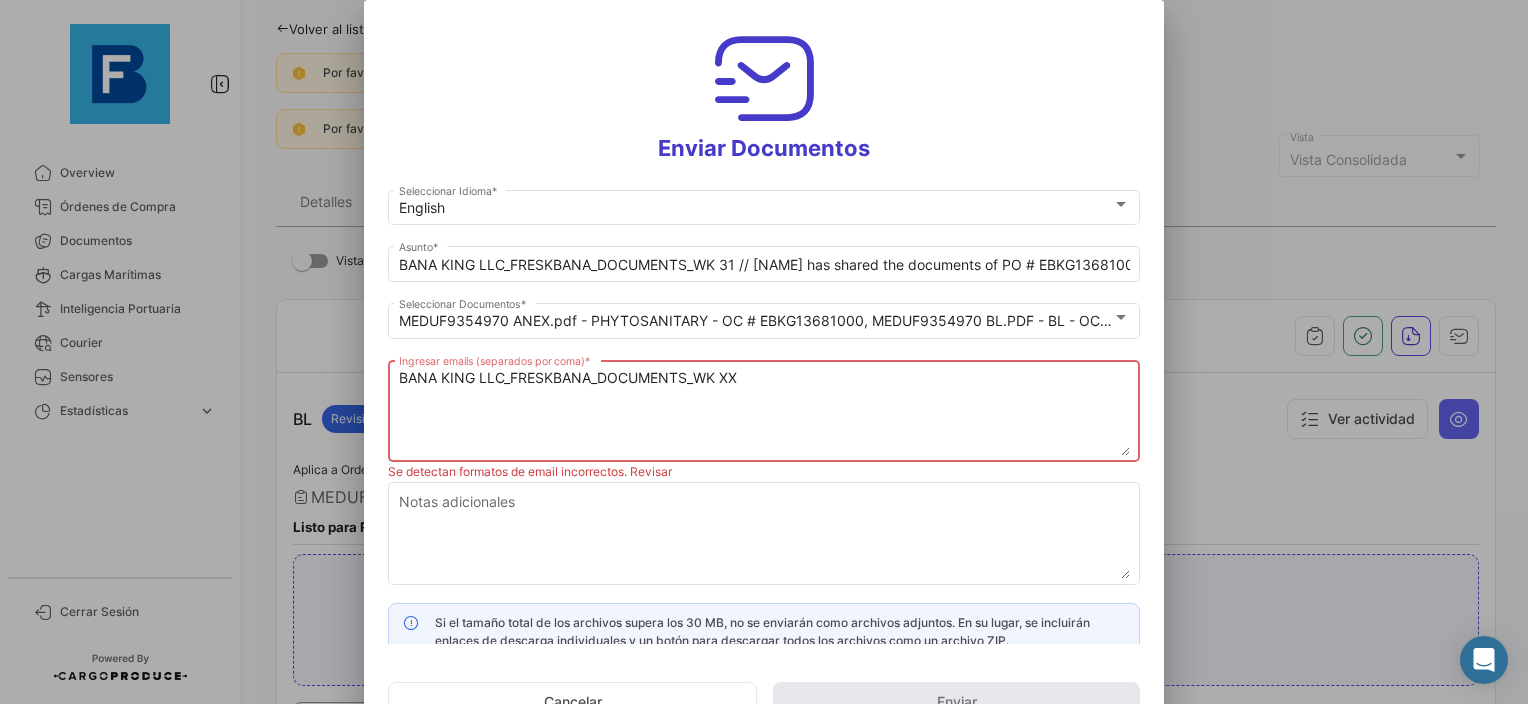 click on "BANA KING LLC_FRESKBANA_DOCUMENTS_WK XX" at bounding box center (764, 412) 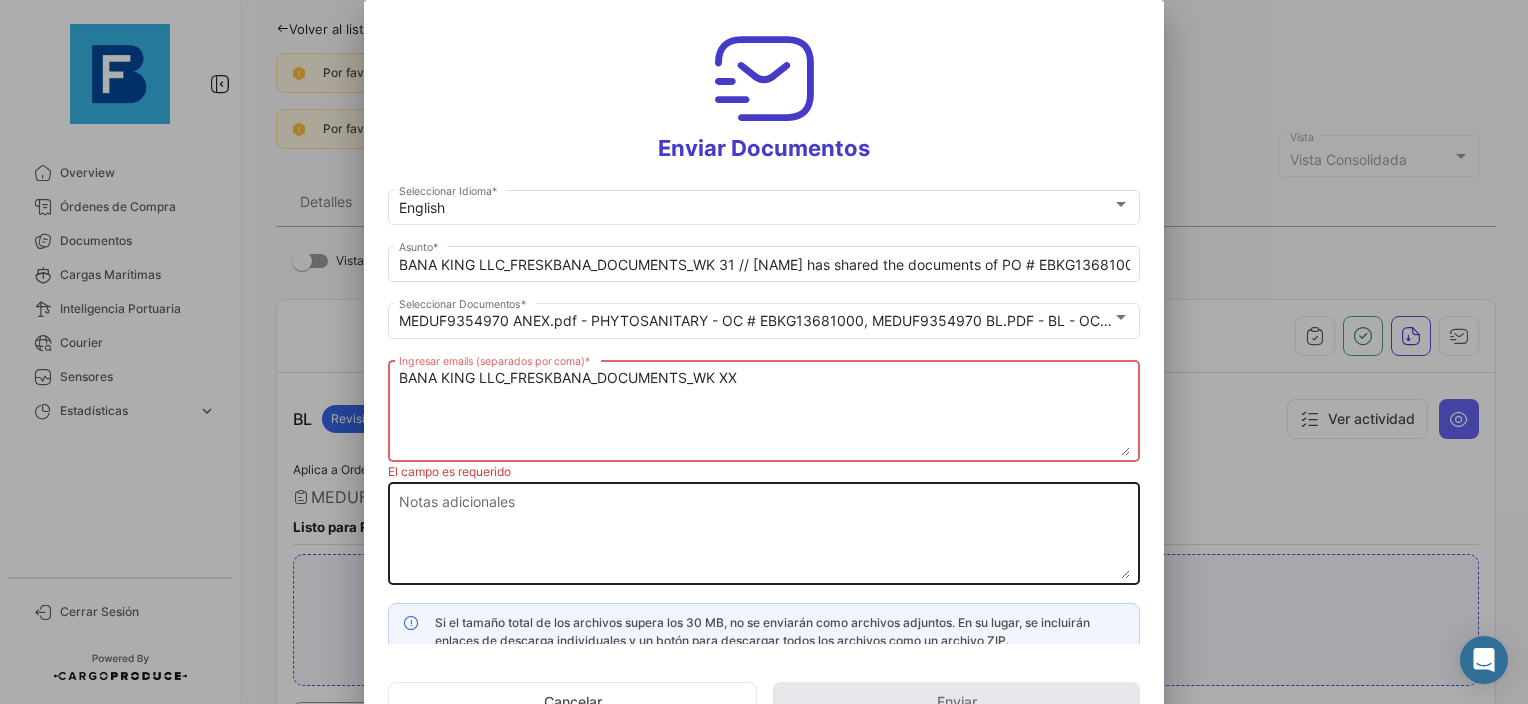 type 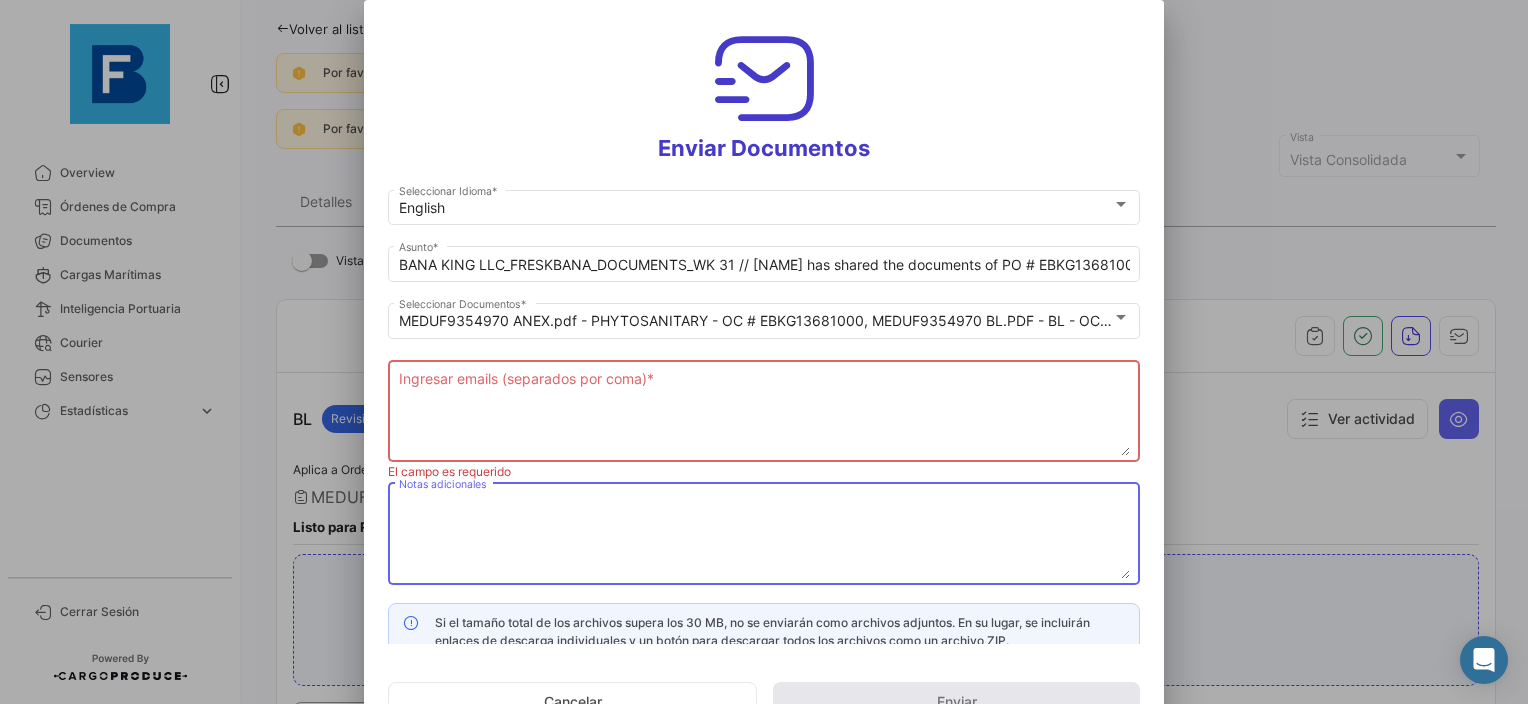click on "Notas adicionales" at bounding box center (764, 535) 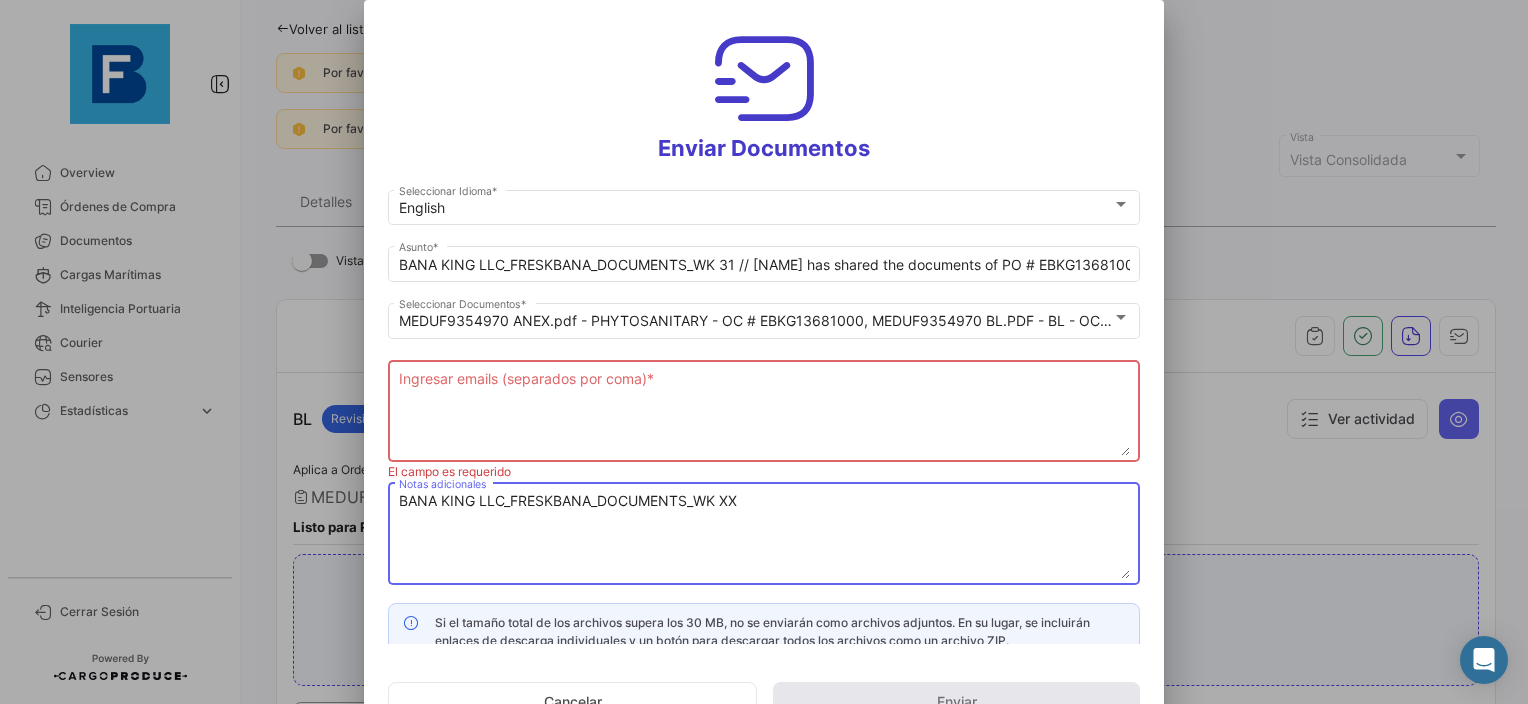 click on "BANA KING LLC_FRESKBANA_DOCUMENTS_WK XX" at bounding box center (764, 535) 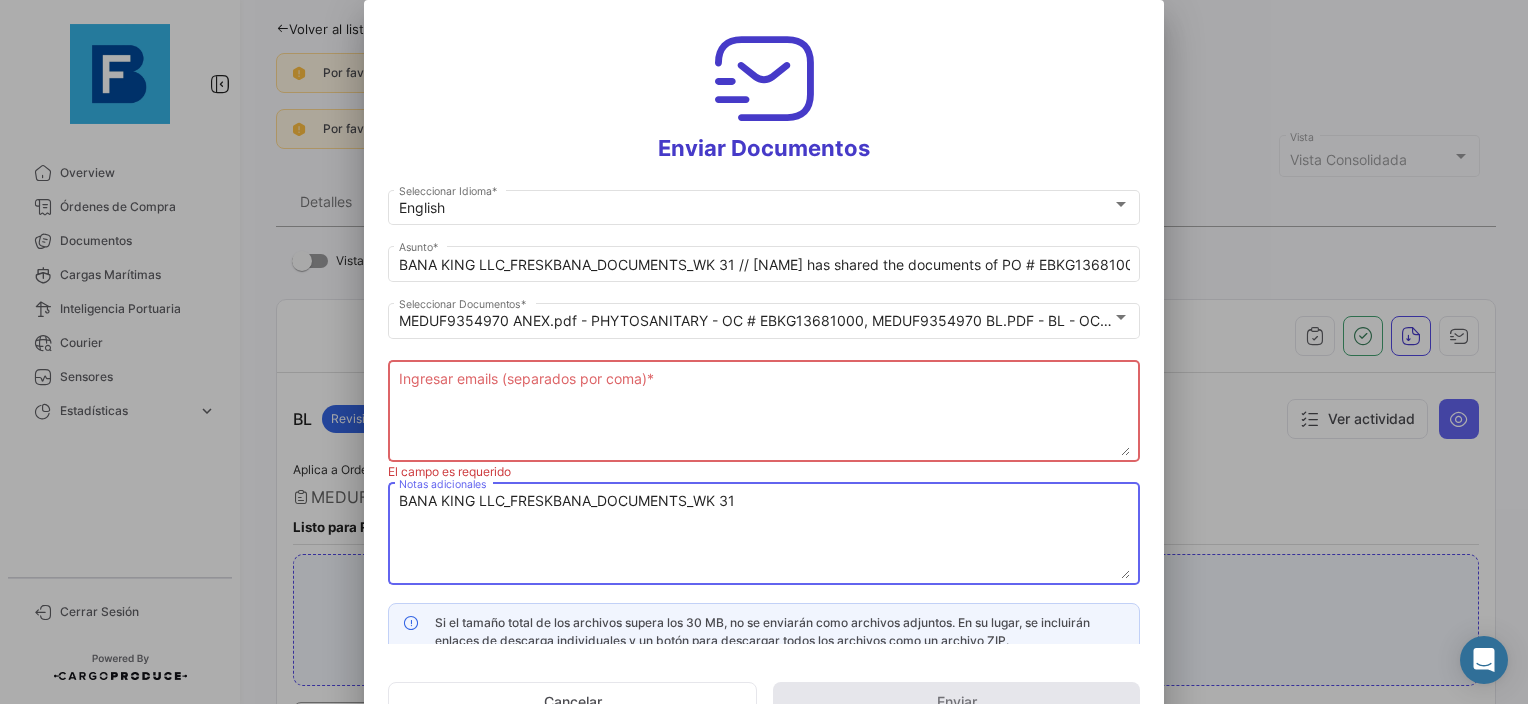 type on "BANA KING LLC_FRESKBANA_DOCUMENTS_WK 31" 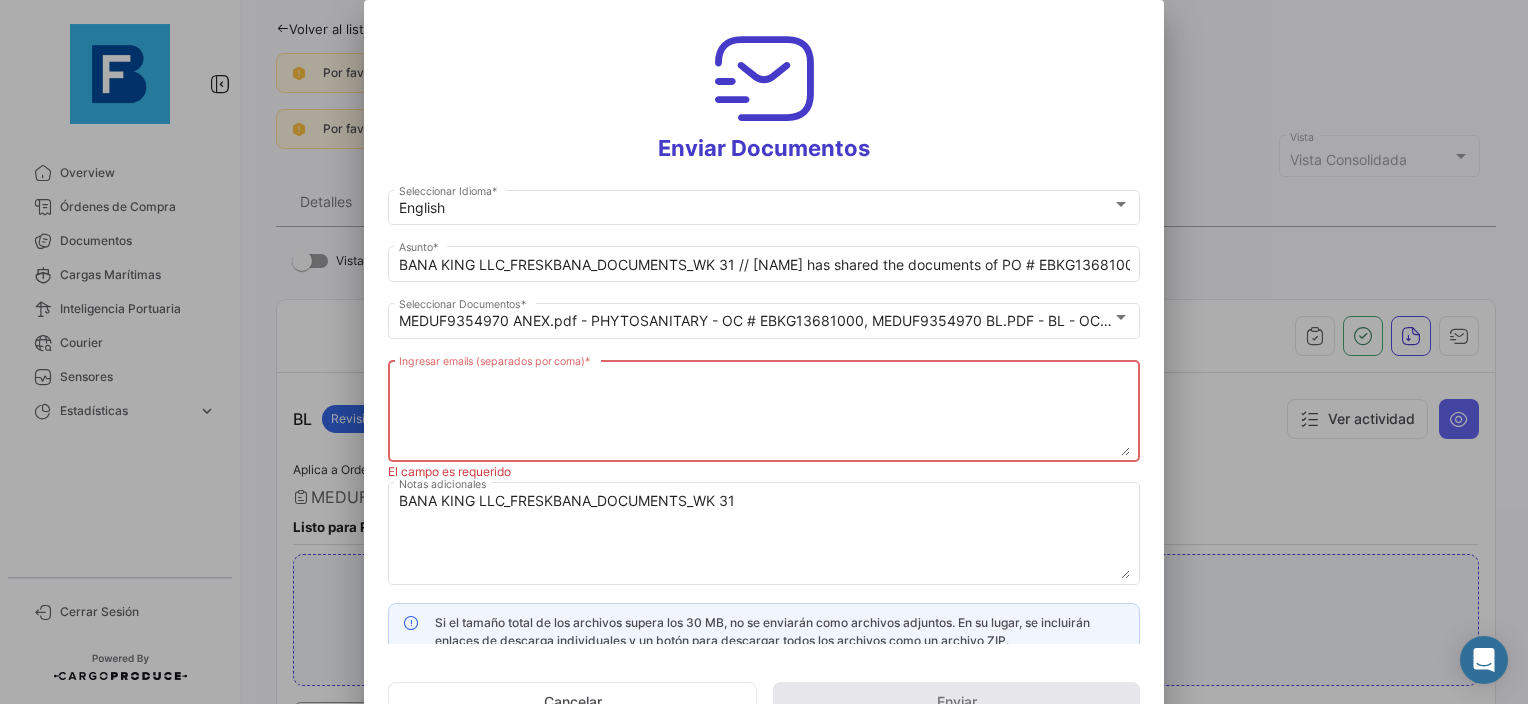 click on "Ingresar emails (separados por coma)  *" at bounding box center [764, 412] 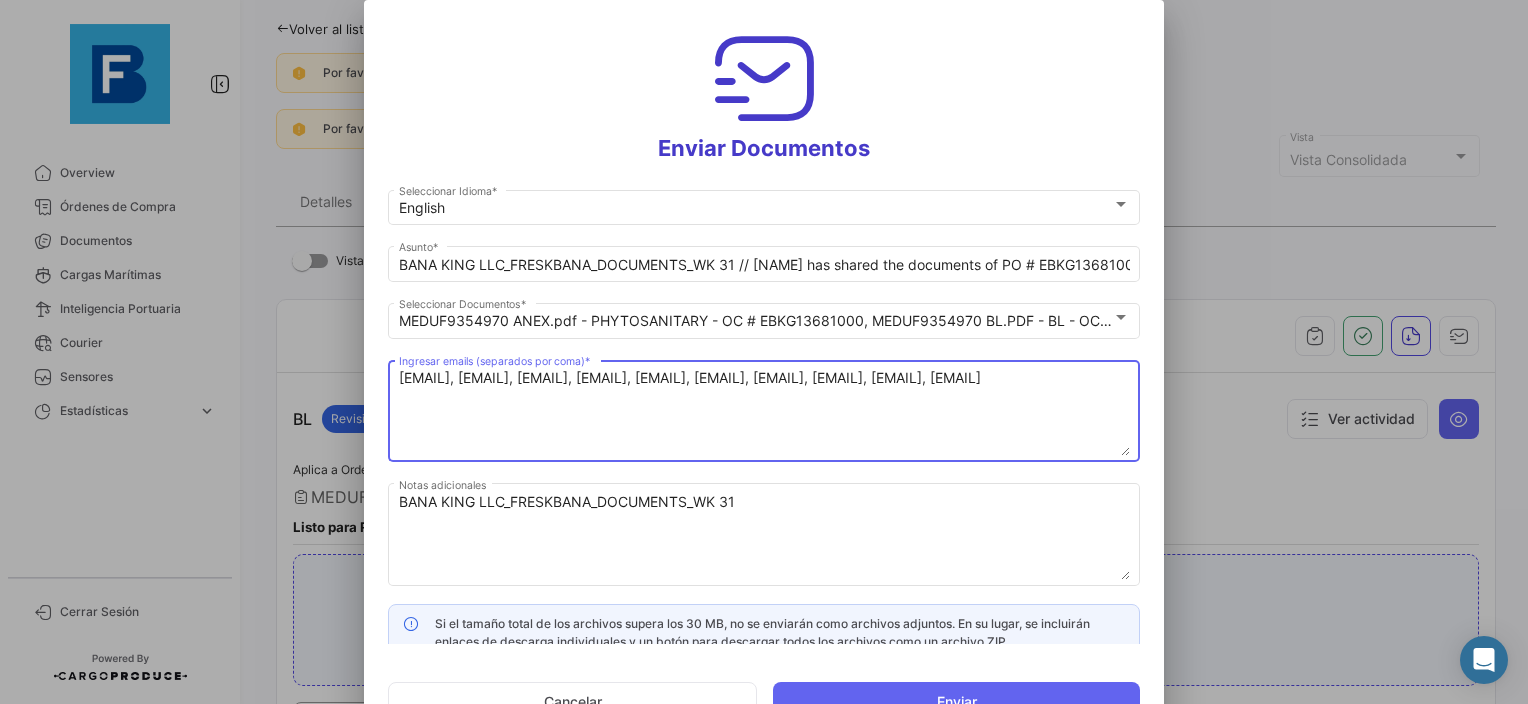 type on "[EMAIL], [EMAIL], [EMAIL], [EMAIL], [EMAIL], [EMAIL], [EMAIL], [EMAIL], [EMAIL], [EMAIL]" 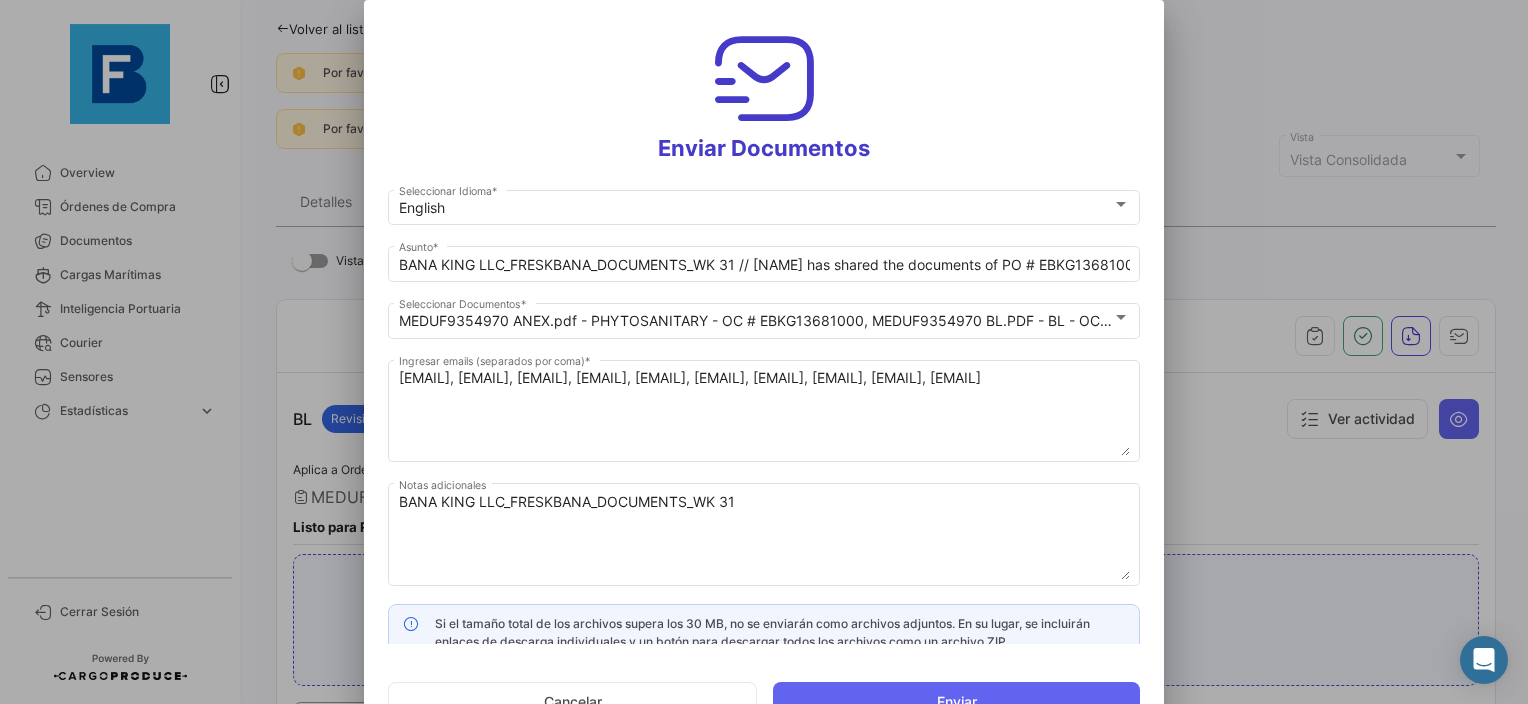click on "BANA KING LLC_FRESKBANA_DOCUMENTS_WK 31 Notas adicionales" 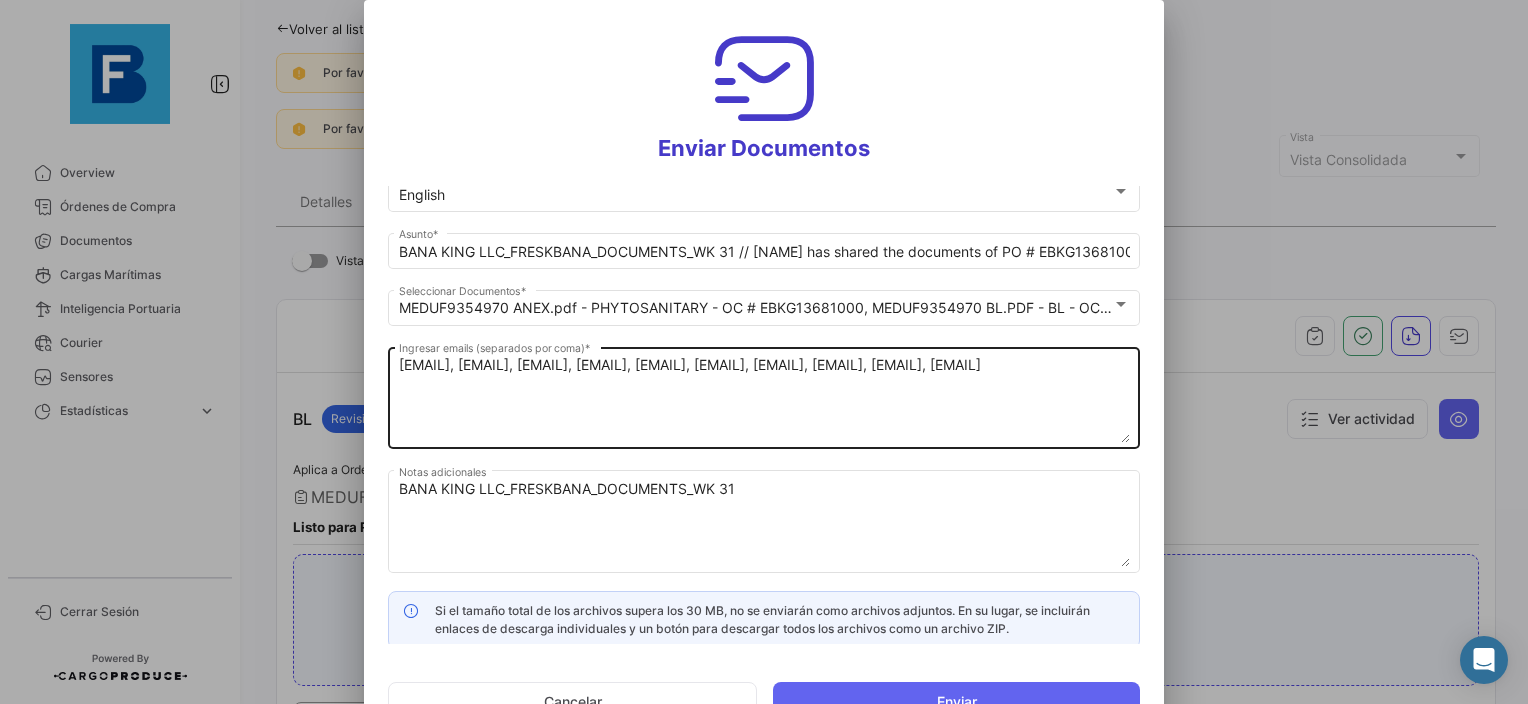 scroll, scrollTop: 17, scrollLeft: 0, axis: vertical 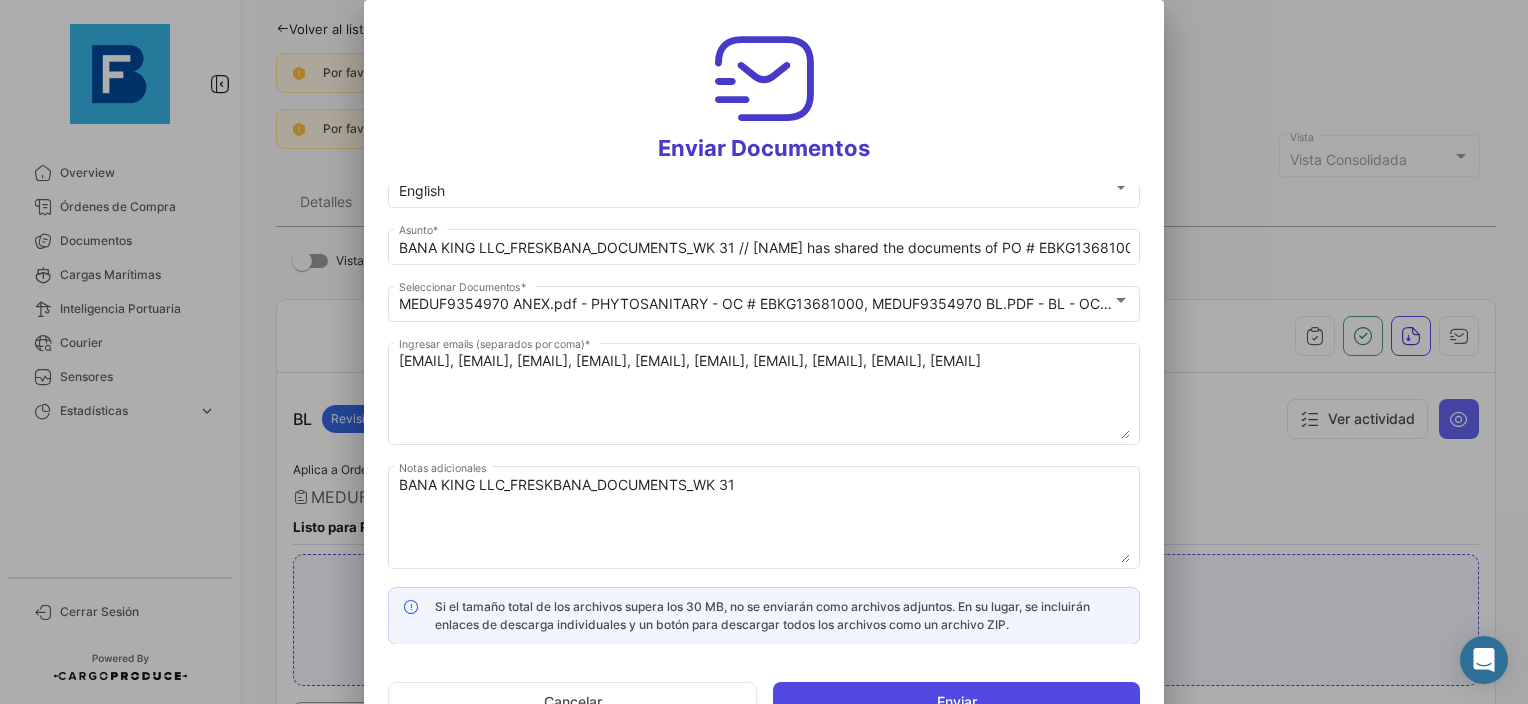 click on "Enviar" 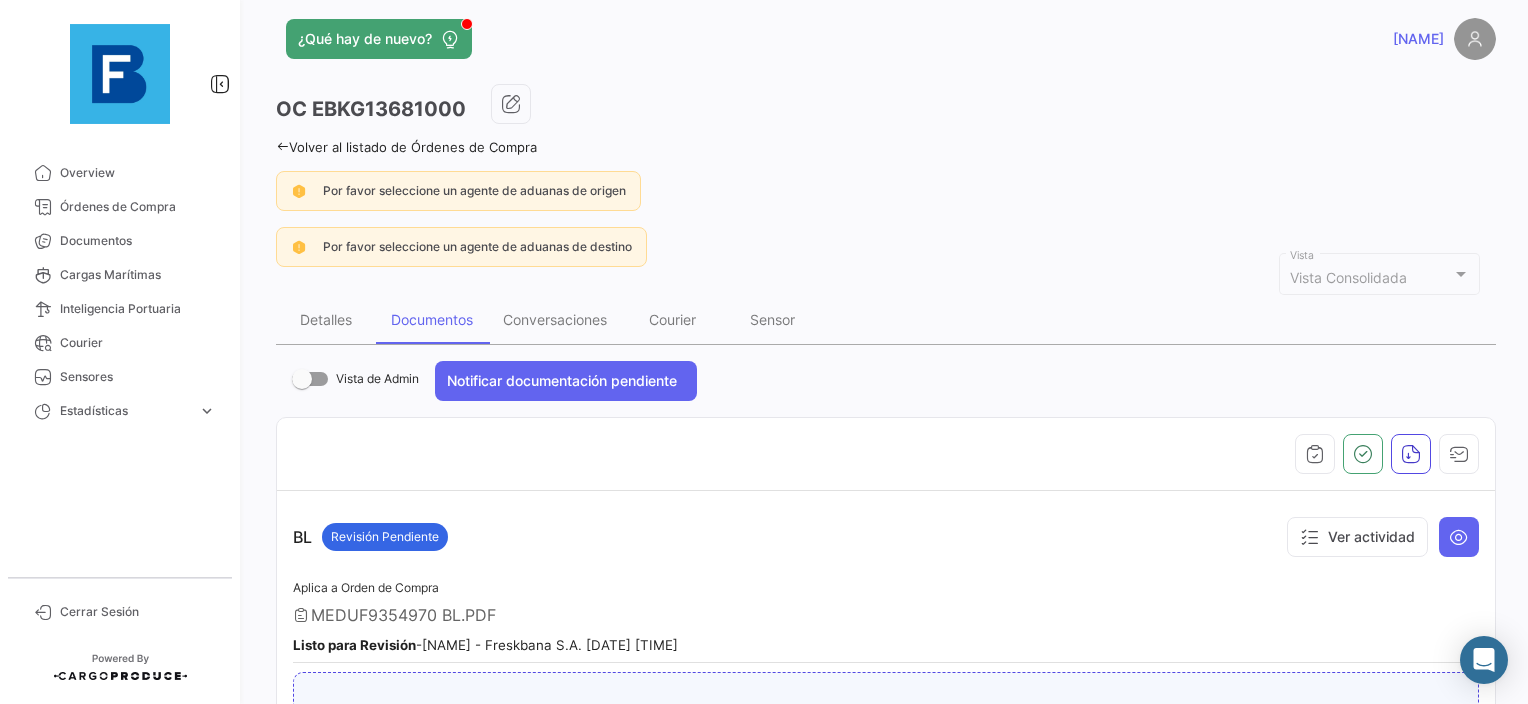 scroll, scrollTop: 0, scrollLeft: 0, axis: both 